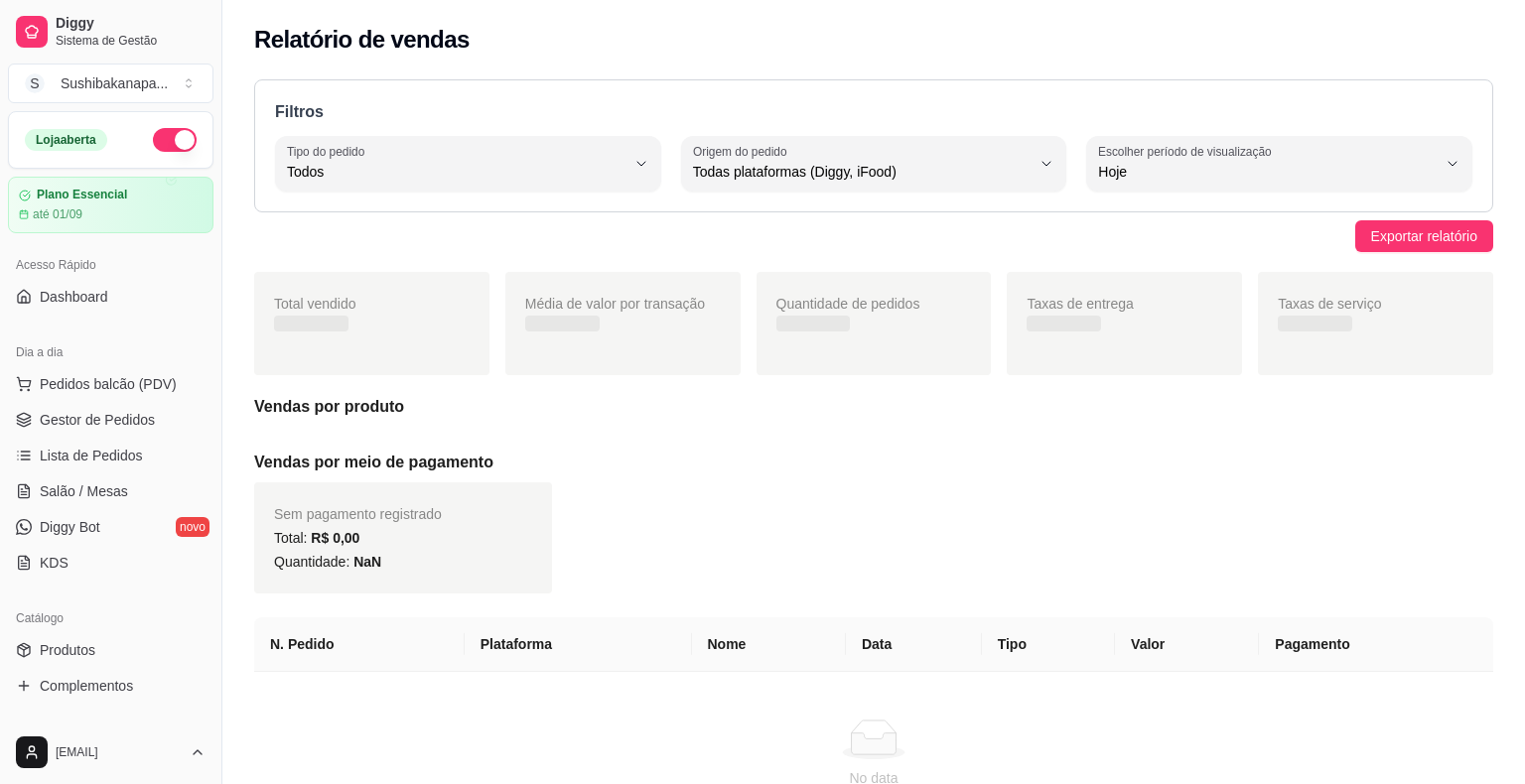 select on "ALL" 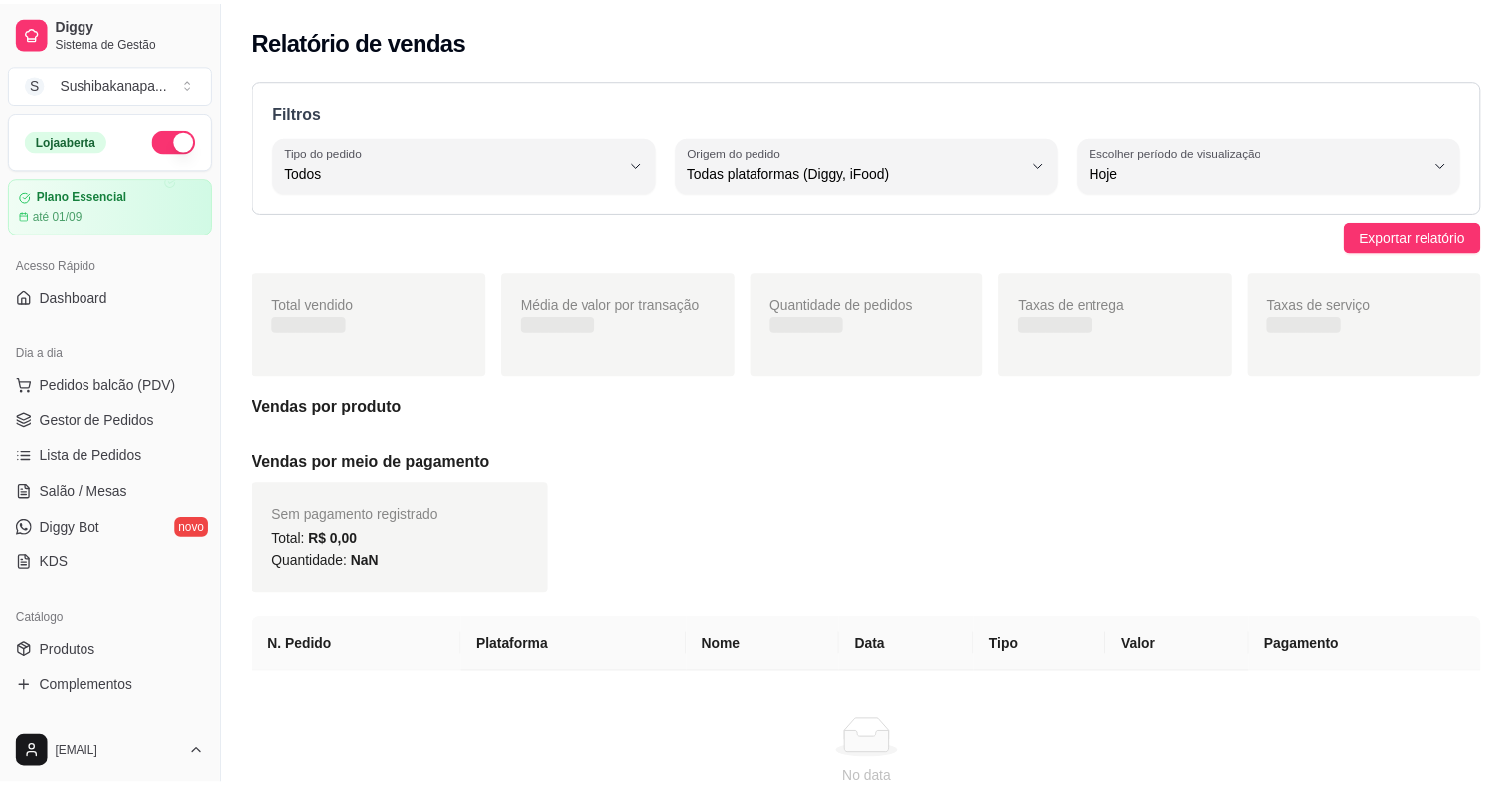 scroll, scrollTop: 0, scrollLeft: 0, axis: both 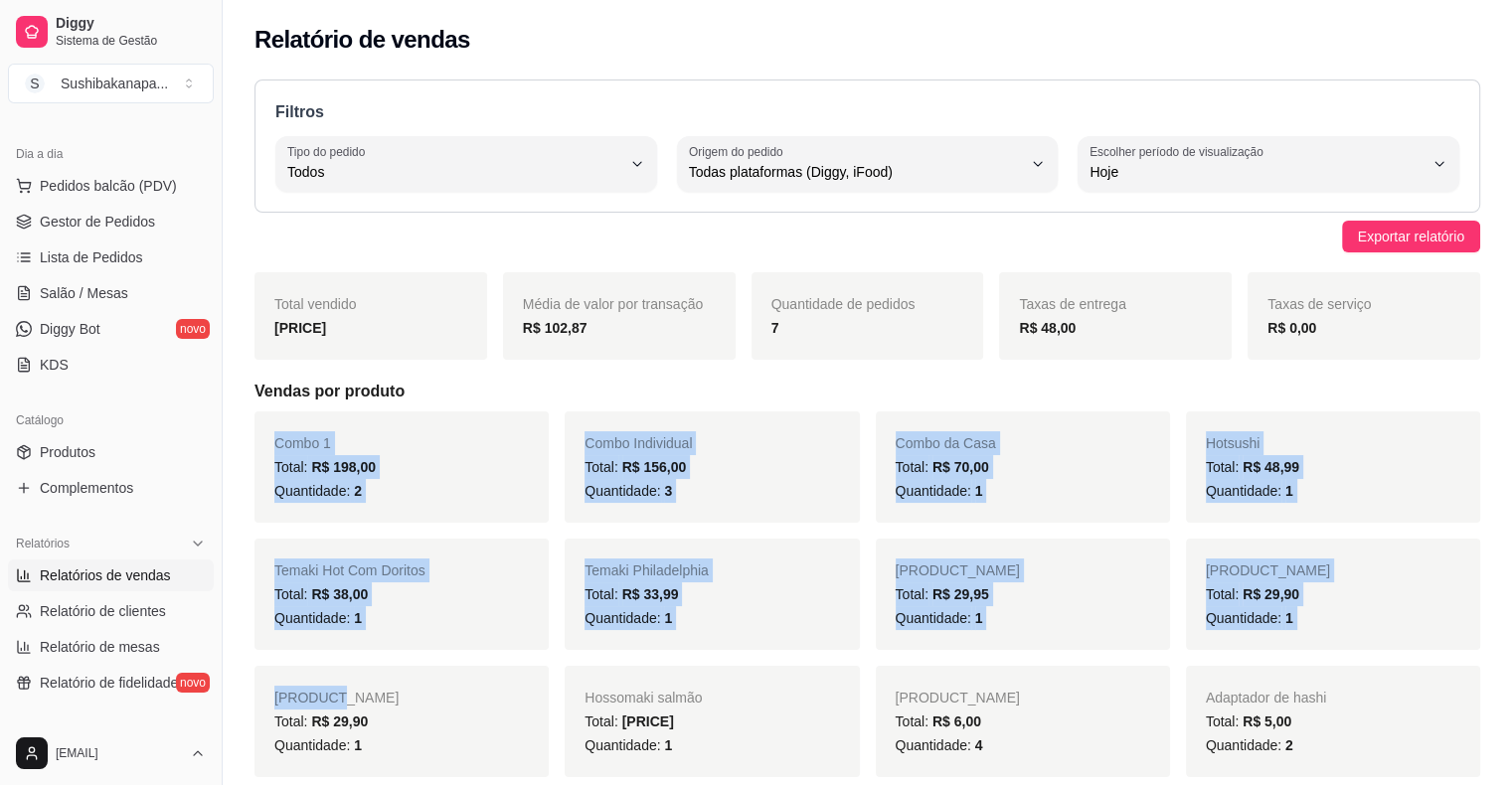 click on "Total vendido [PRICE] Média de valor por transação [PRICE] Quantidade de pedidos 7 Taxas de entrega [PRICE] Taxas de serviço [PRICE] Vendas por produto Combo 1 Total: [PRICE] Quantidade: 2 Combo Individual Total: [PRICE] Quantidade: 3 Combo da Casa Total: [PRICE] Quantidade: 1 Hotsushi Total: [PRICE] Quantidade: 1 Temaki Hot Com Doritos Total: [PRICE] Quantidade: 1 Temaki Philadelphia Total: [PRICE] Quantidade: 1 Joe salmão c/geléia artesanal de maracujá Total: [PRICE] Quantidade: 1 Temaki Salmão Total: [PRICE] Quantidade: 1 Hot holl Total: [PRICE] Quantidade: 1 Hossomaki salmão Total: [PRICE] Quantidade: 1 Hashi Total: [PRICE] Quantidade: 4 Adaptador de hashi Total: [PRICE] Quantidade: 2 Wasabi Total: [PRICE] Quantidade: 1 Vendas por meio de pagamento Transferência Pix OFLINE - DIGGY Total: [PRICE] Quantidade: 4 Cartão de crédito OFLINE - DIGGY Total: [PRICE] Quantidade: 3 Total:" at bounding box center (867, 1031) 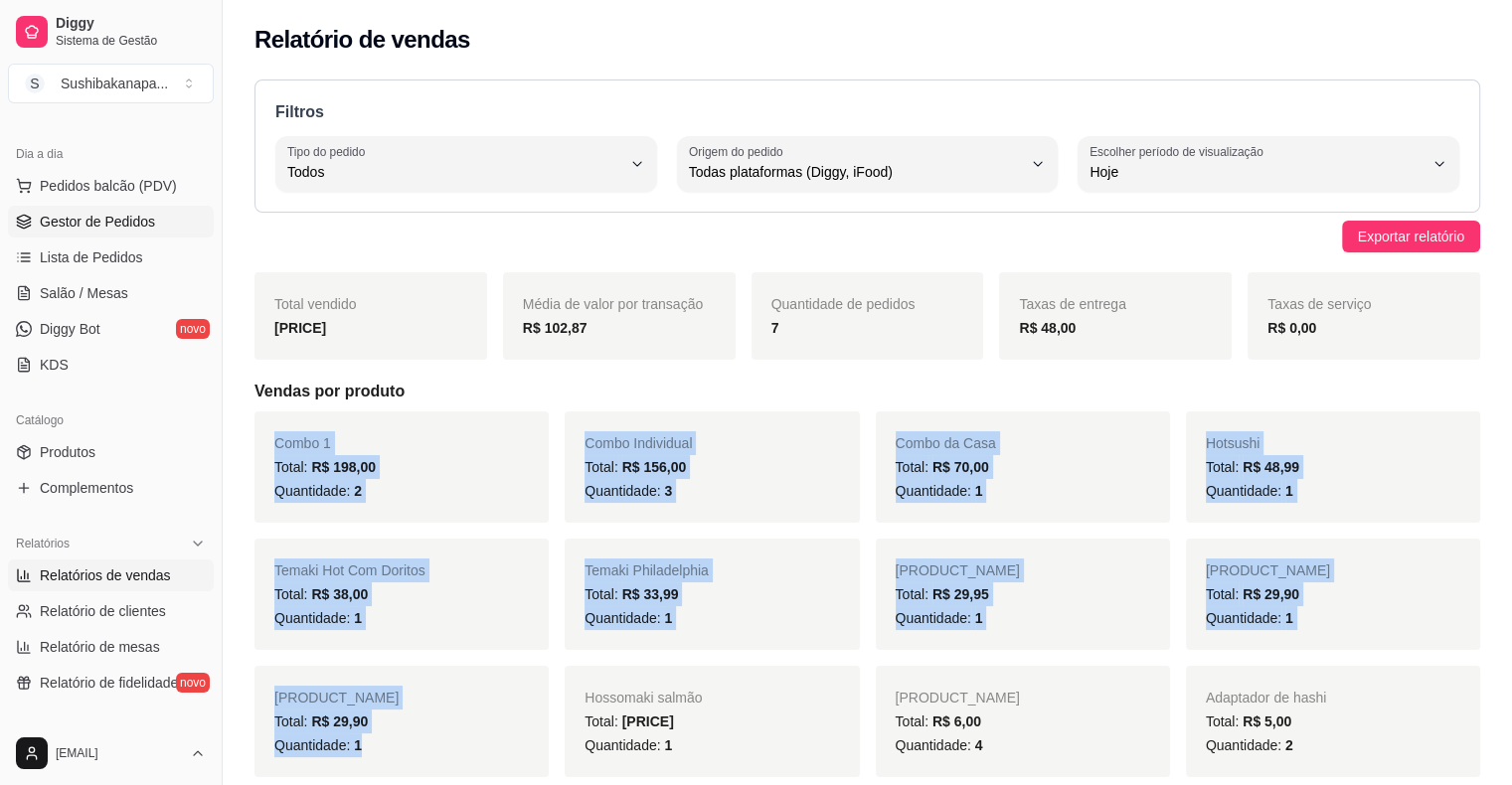 drag, startPoint x: 505, startPoint y: 590, endPoint x: 86, endPoint y: 229, distance: 553.066 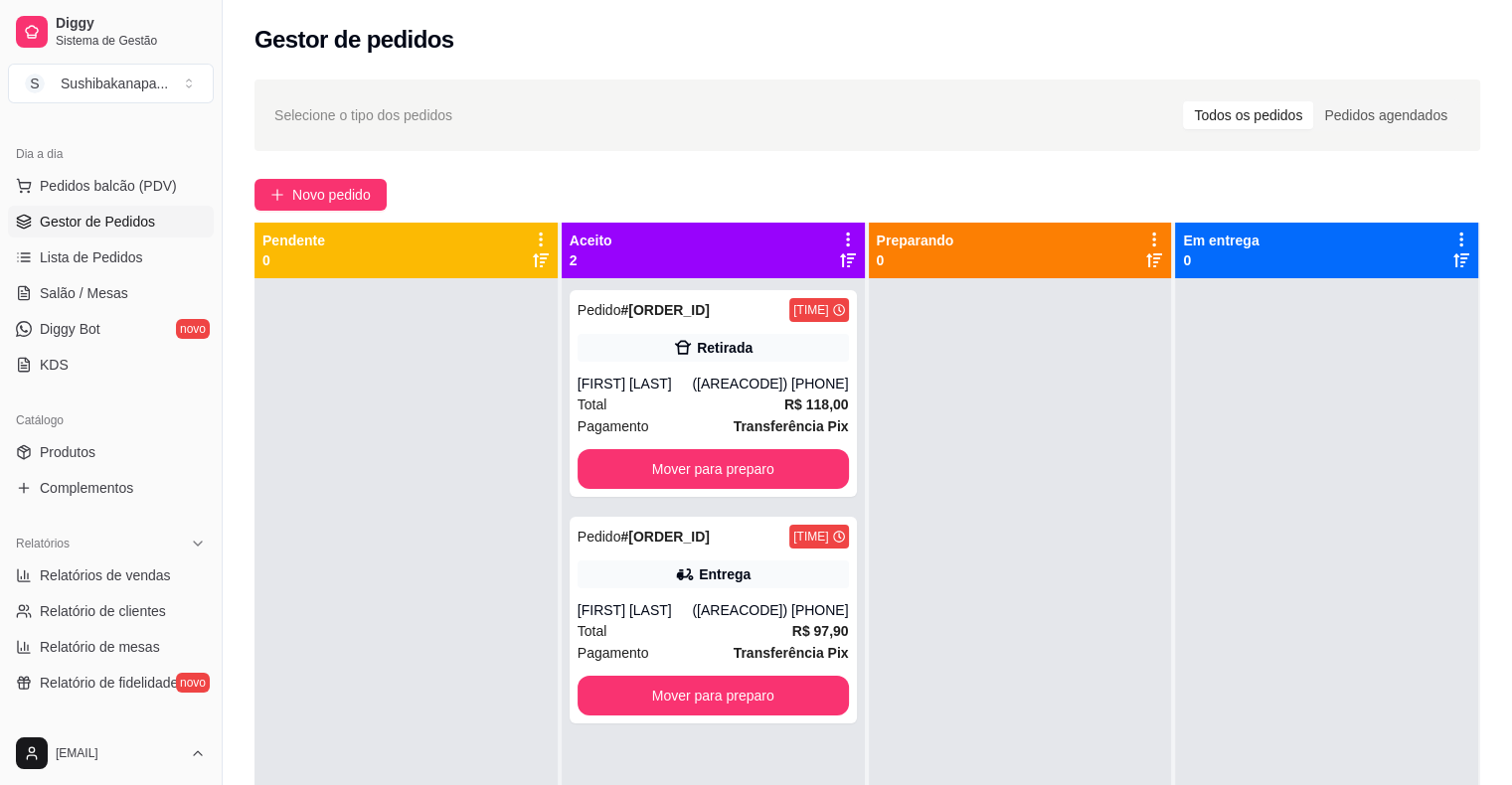 click on "Gestor de Pedidos" at bounding box center (97, 222) 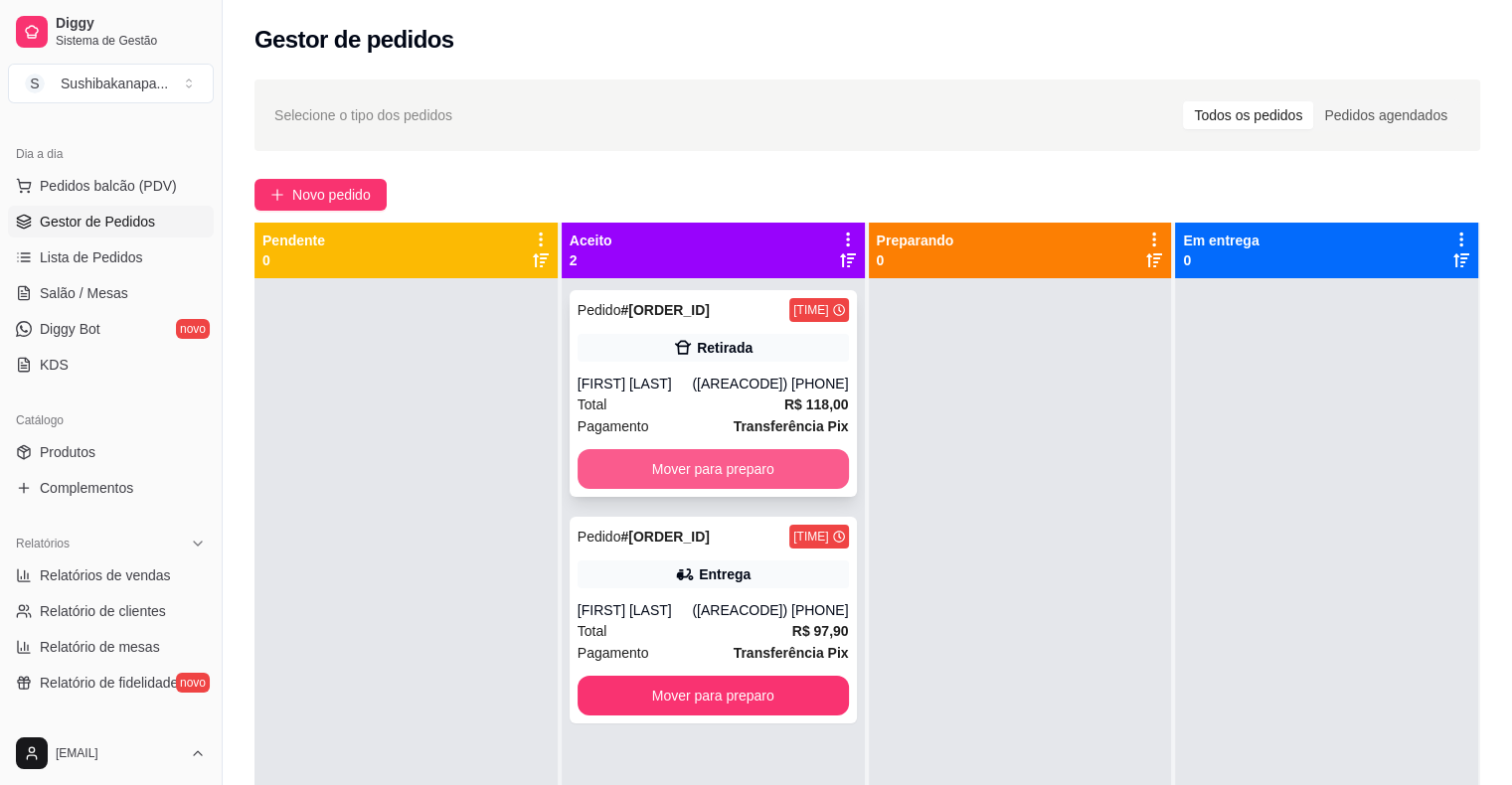 click on "Mover para preparo" at bounding box center [713, 469] 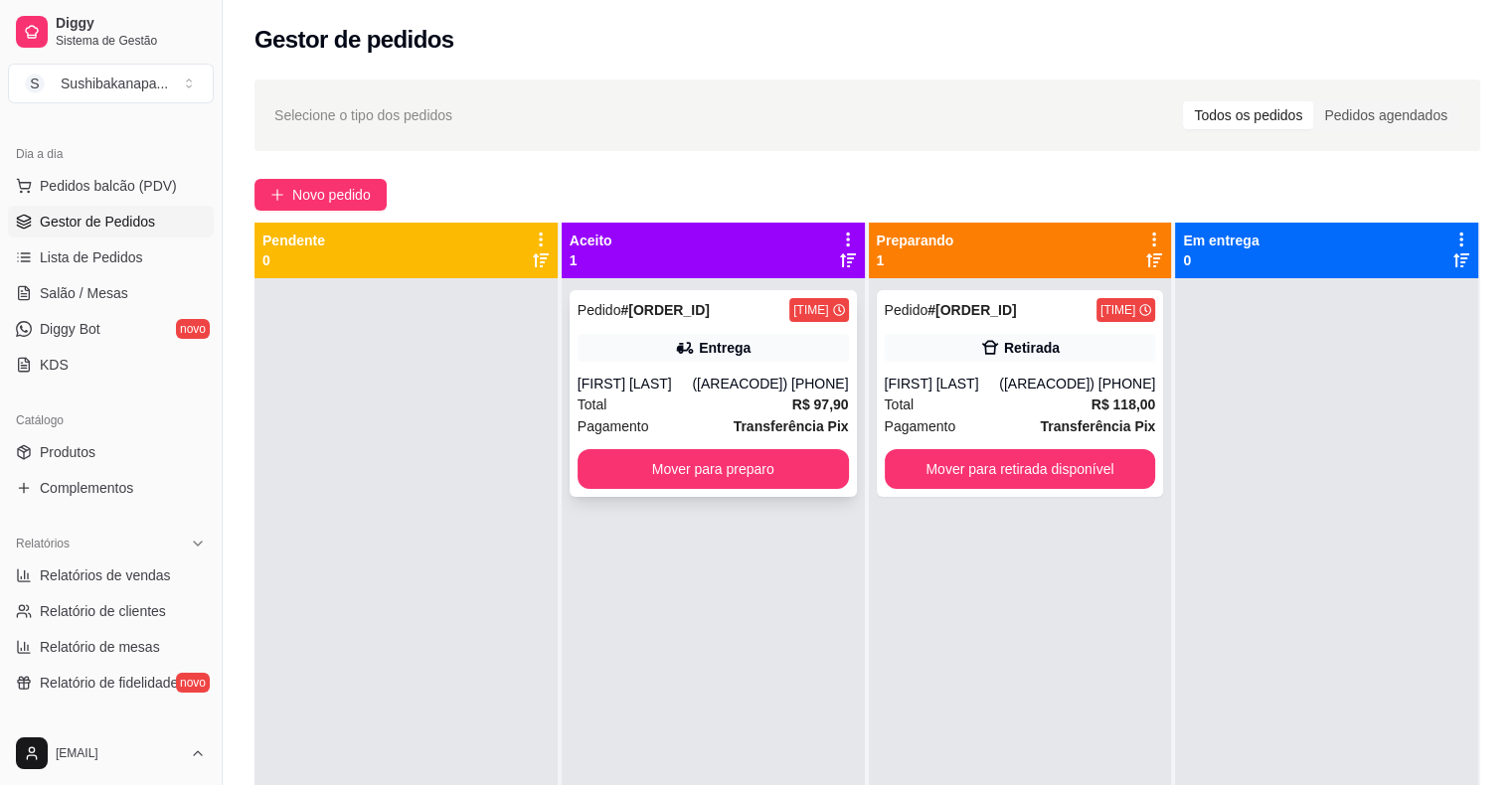 click on "Mover para preparo" at bounding box center [713, 469] 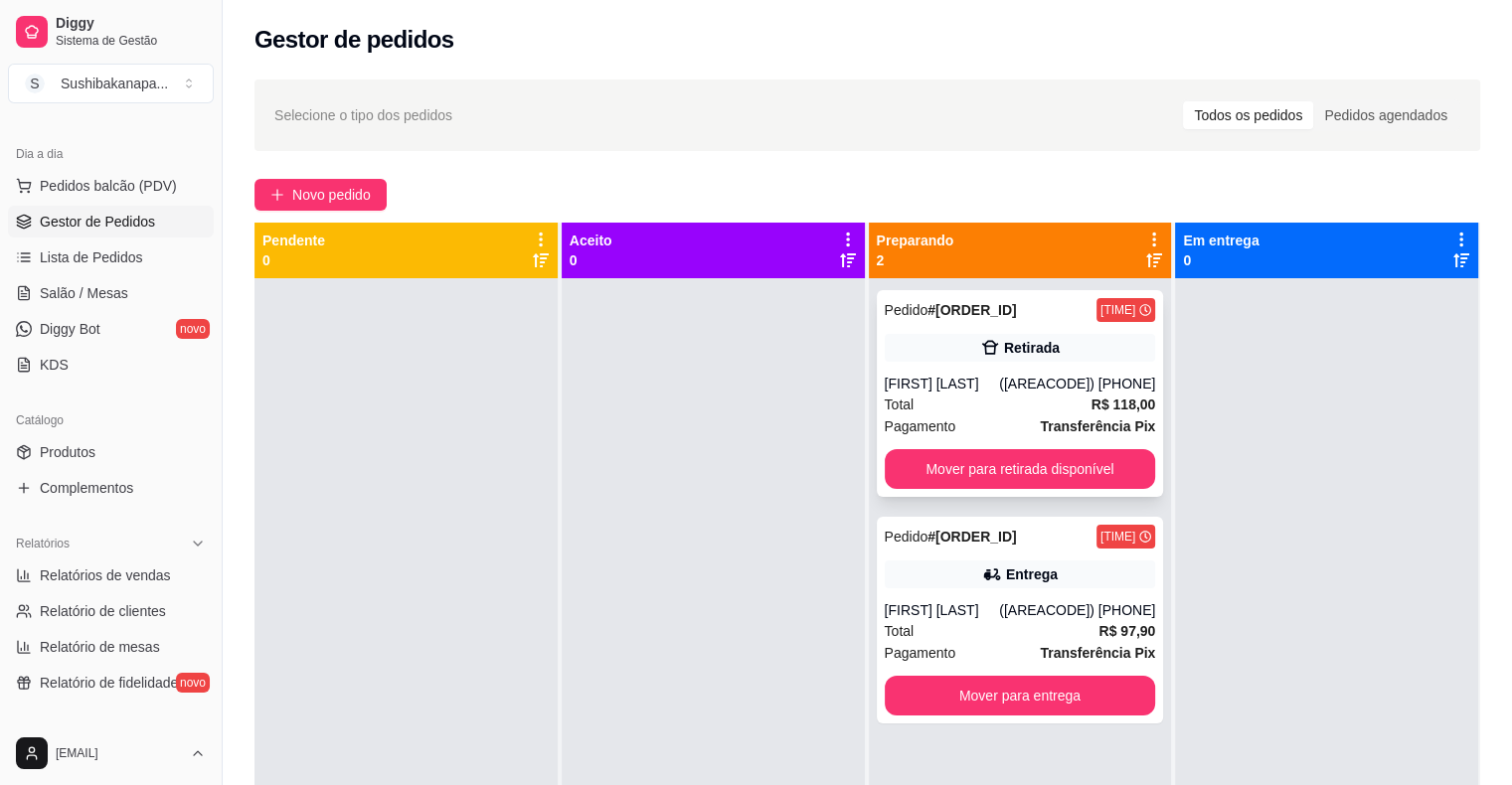 click on "[FIRST] [LAST]" at bounding box center [942, 384] 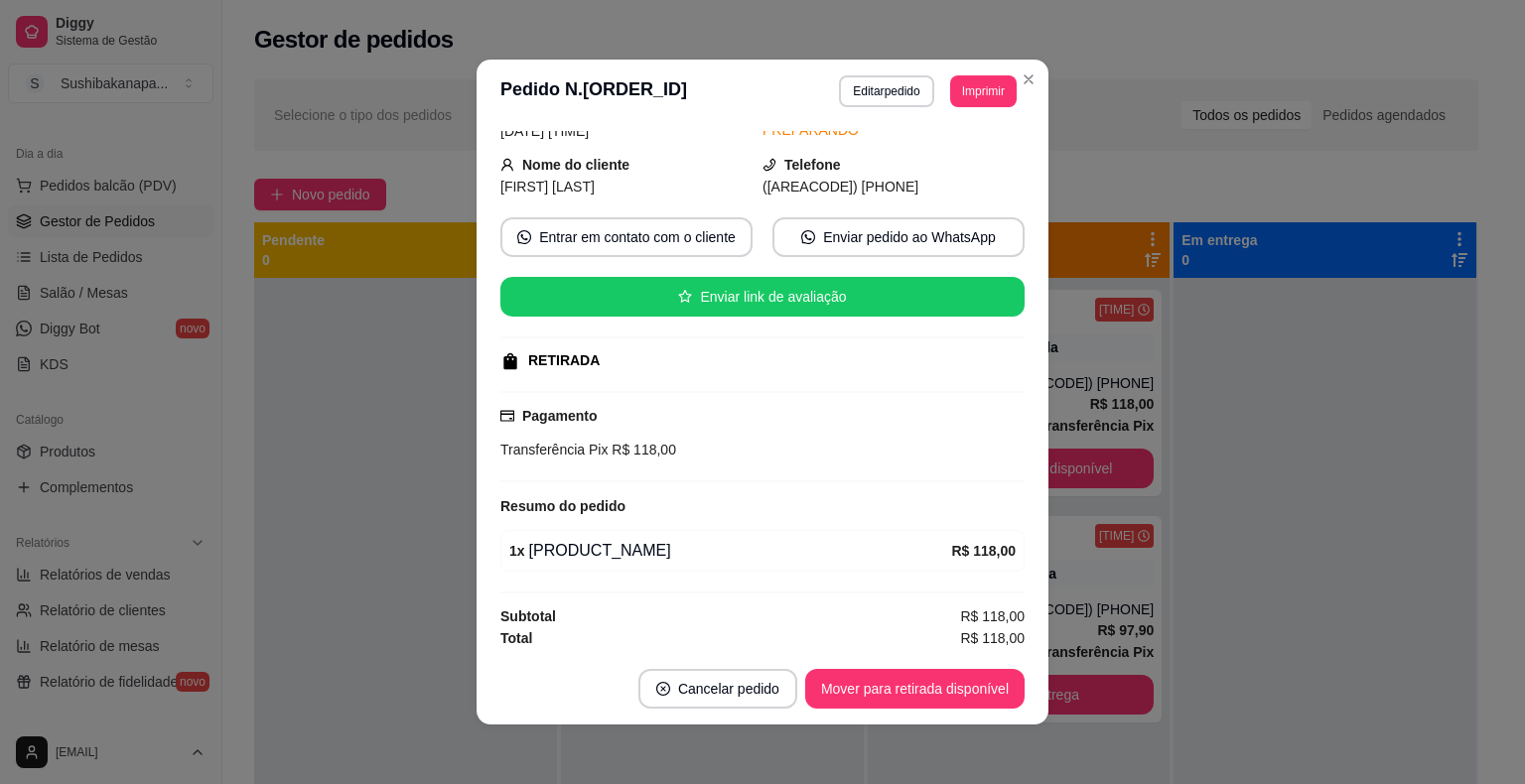 scroll, scrollTop: 99, scrollLeft: 0, axis: vertical 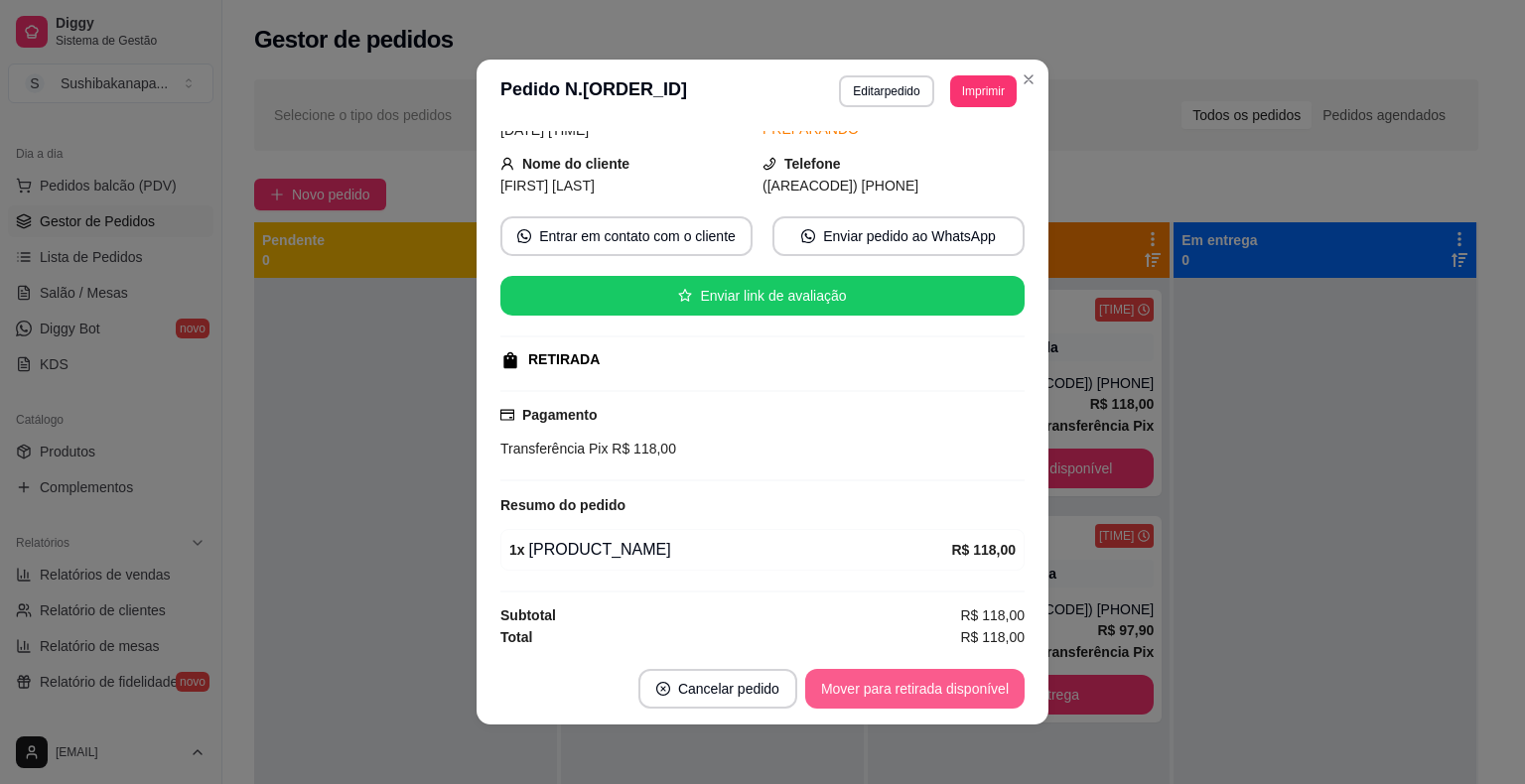 click on "Mover para retirada disponível" at bounding box center [914, 689] 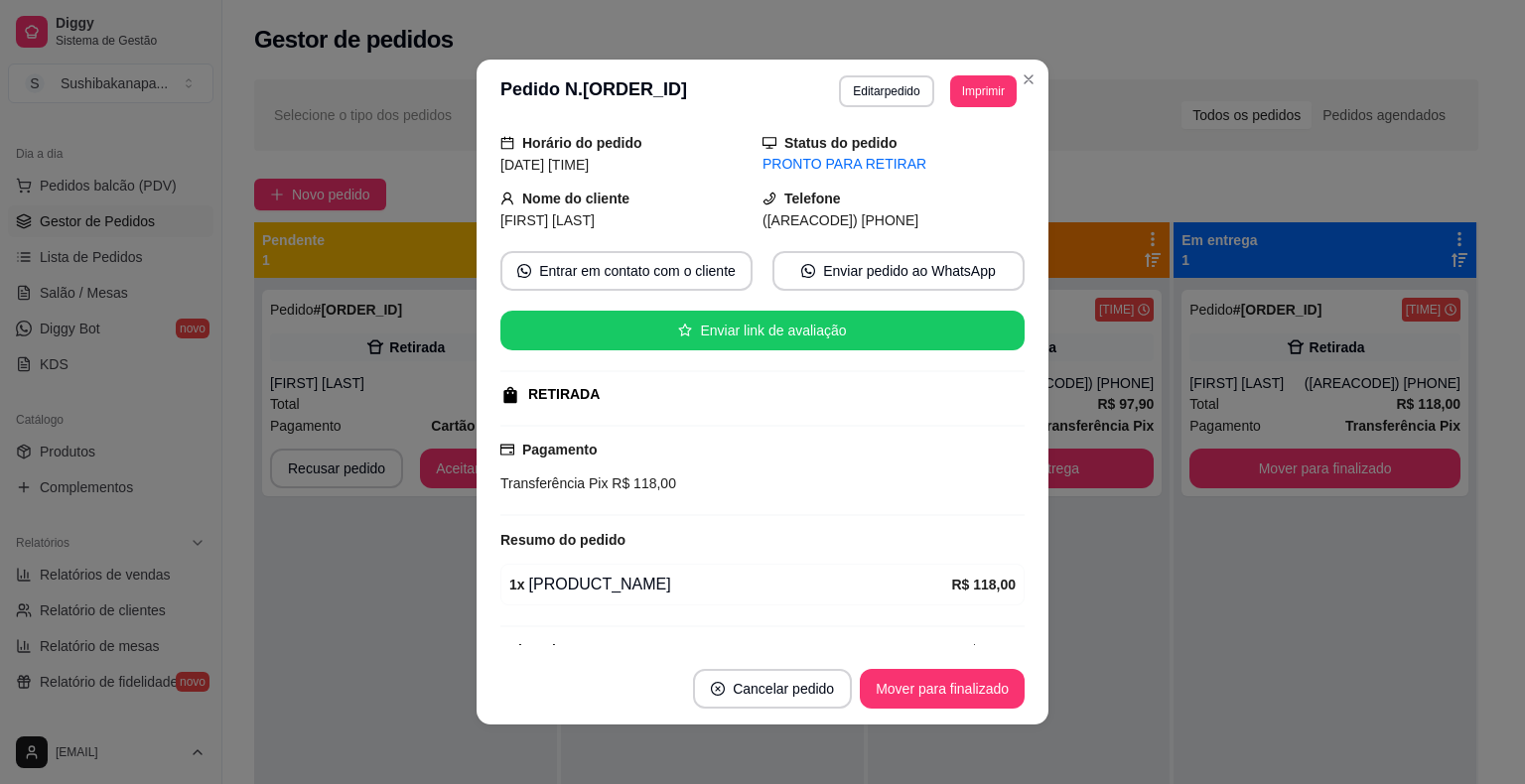 scroll, scrollTop: 99, scrollLeft: 0, axis: vertical 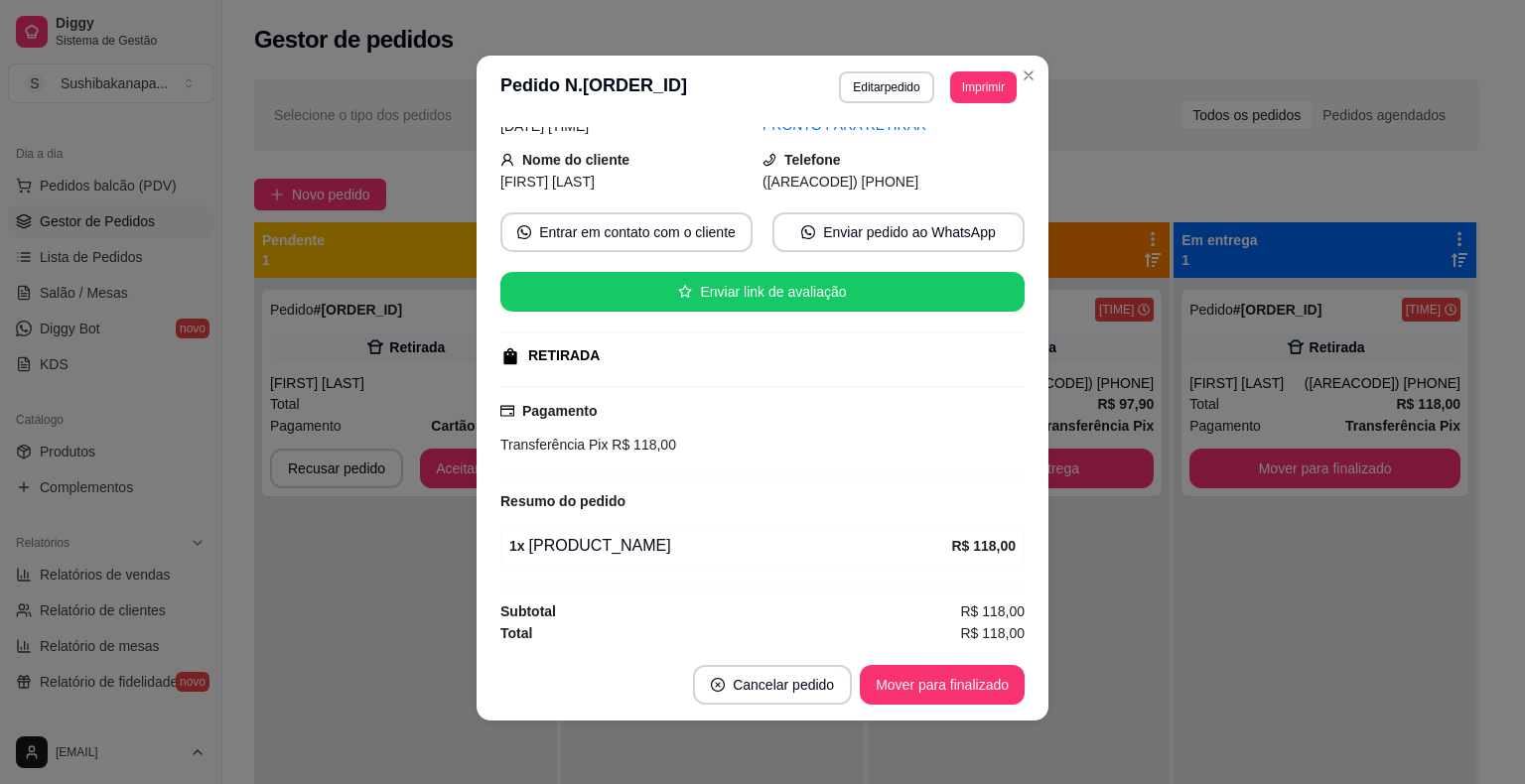 click on "**********" at bounding box center [762, 87] 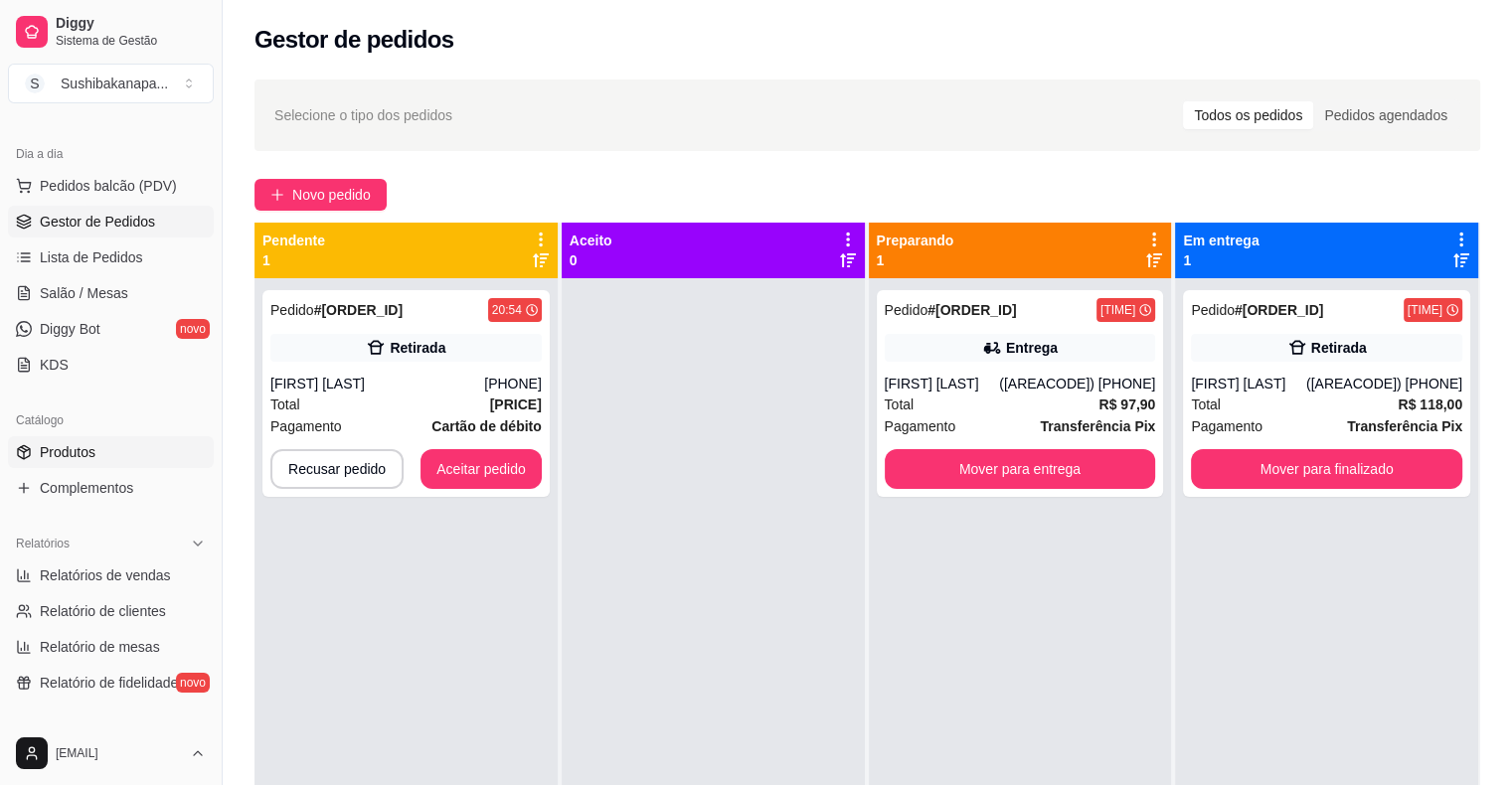click on "Produtos" at bounding box center [110, 452] 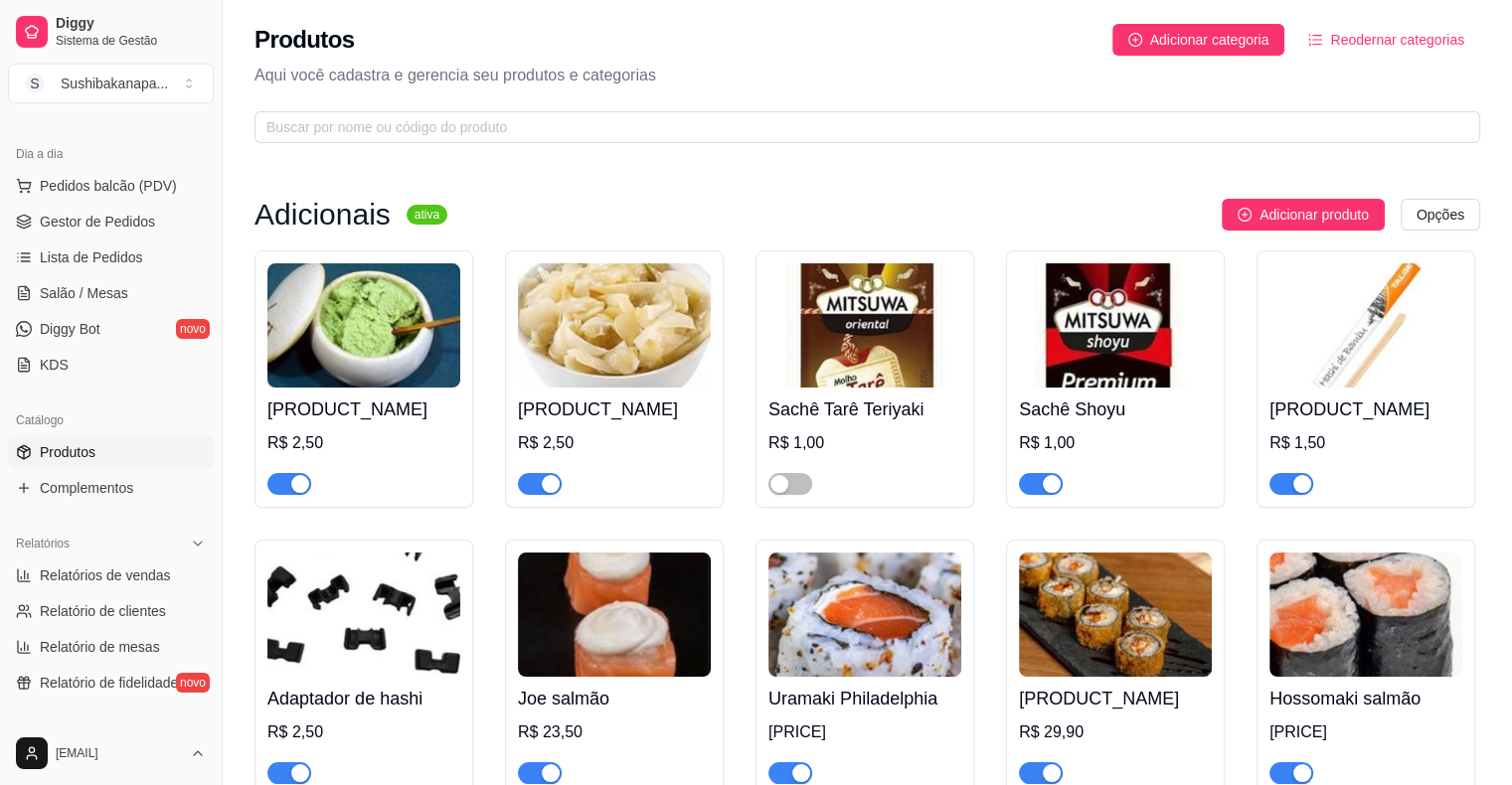 click at bounding box center (1052, 484) 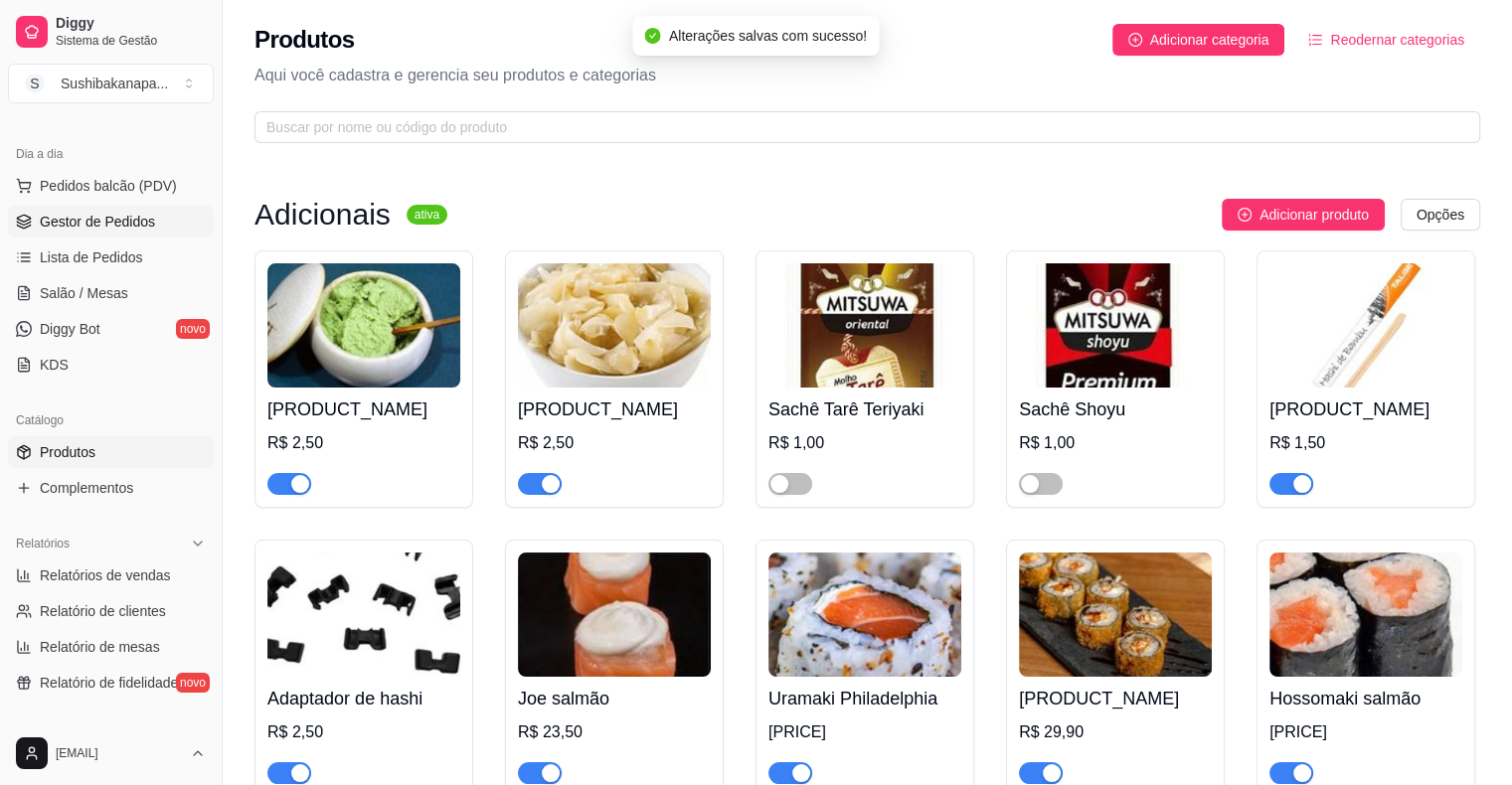 click on "Gestor de Pedidos" at bounding box center (97, 222) 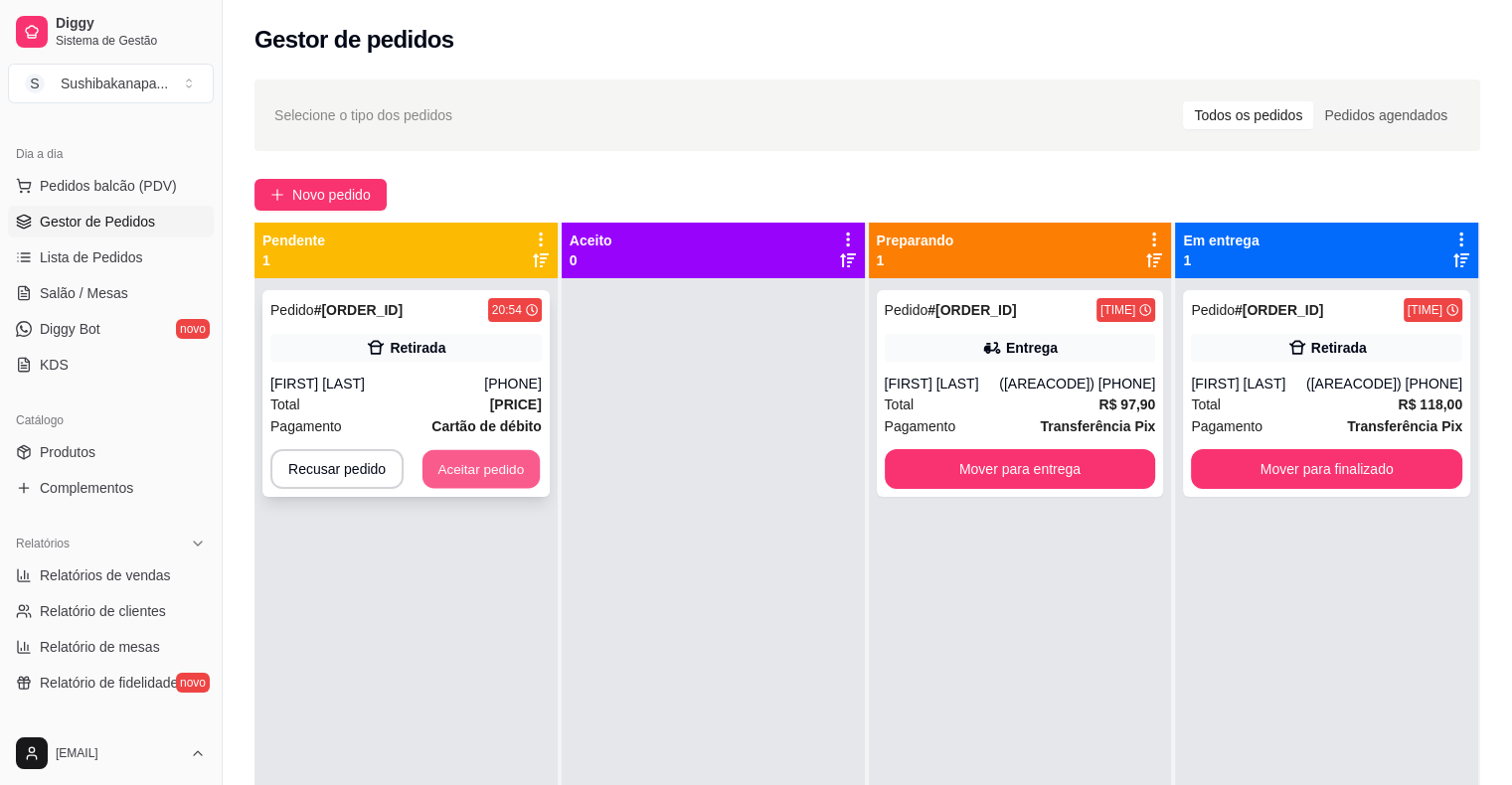 click on "Aceitar pedido" at bounding box center (481, 469) 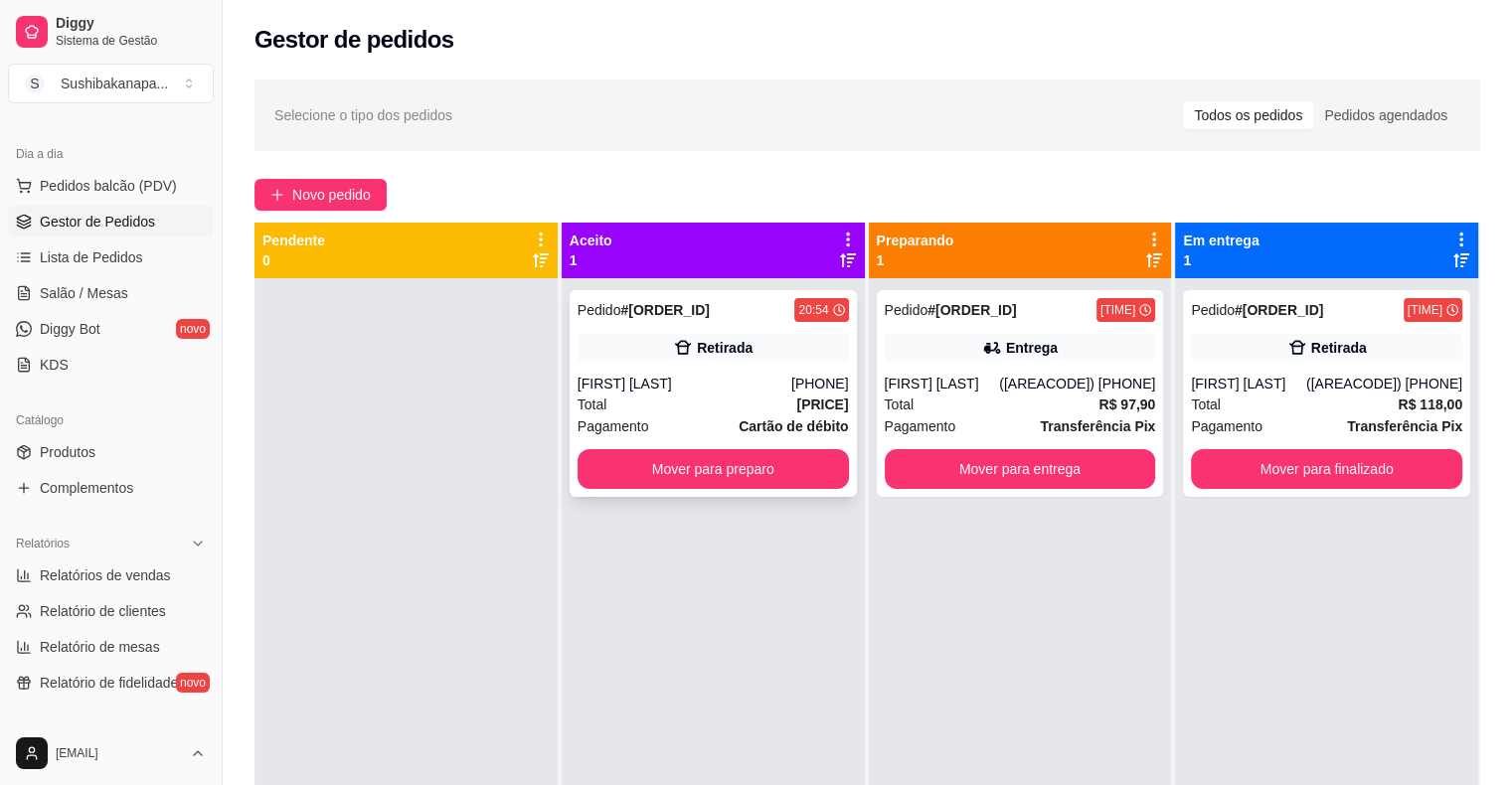 click on "Mover para preparo" at bounding box center (713, 469) 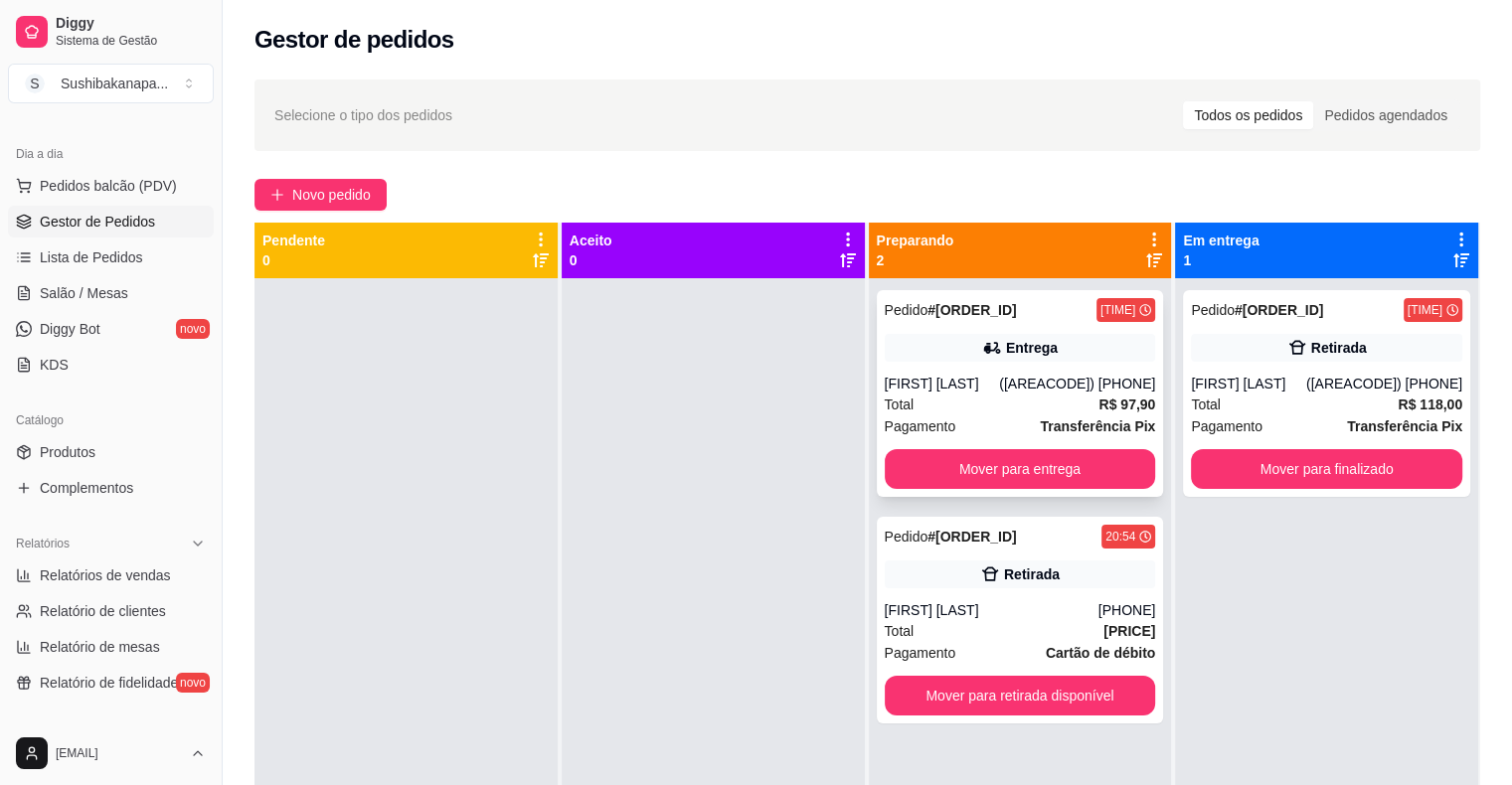 click on "Total R$ 97,90" at bounding box center [1020, 404] 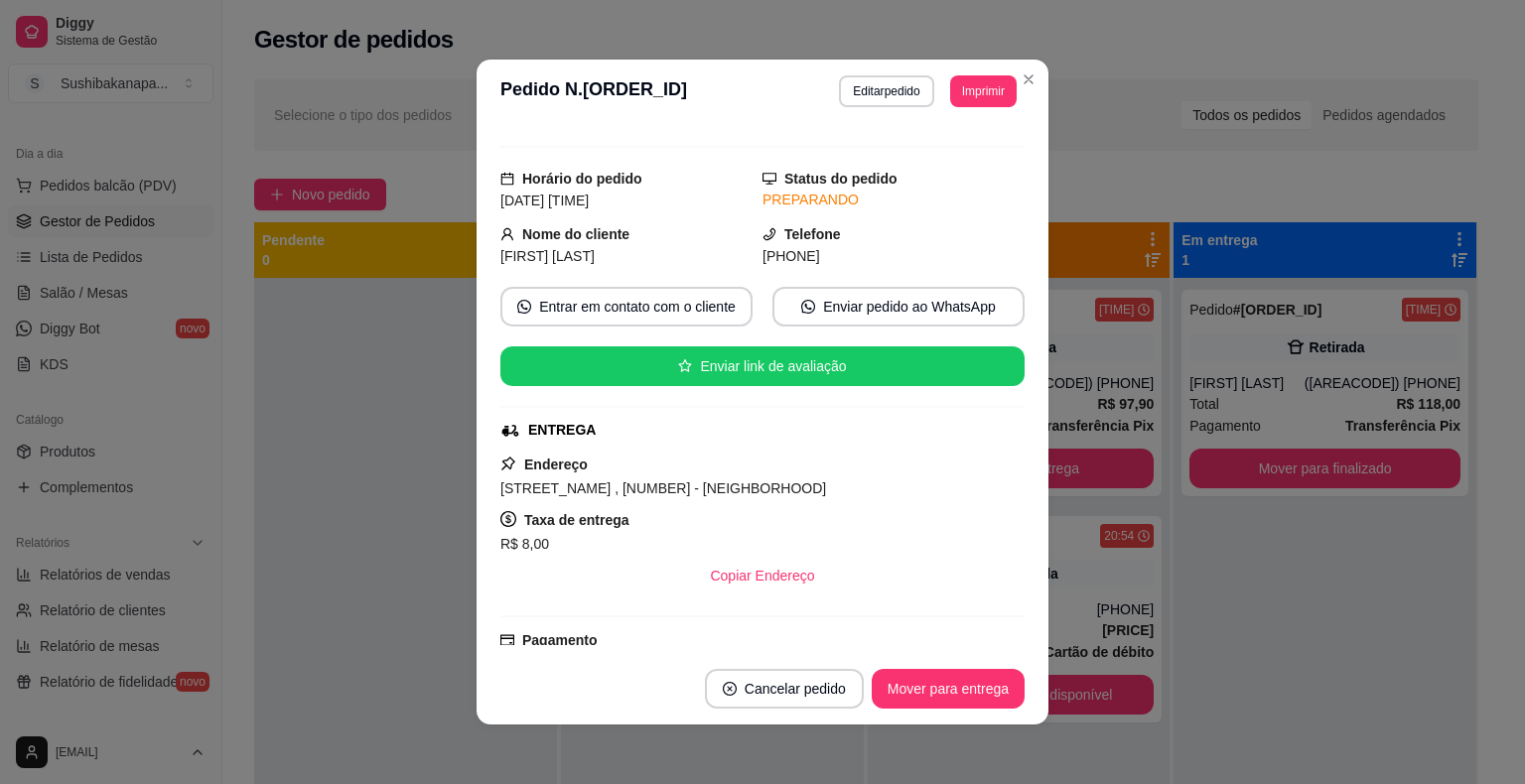 scroll, scrollTop: 0, scrollLeft: 0, axis: both 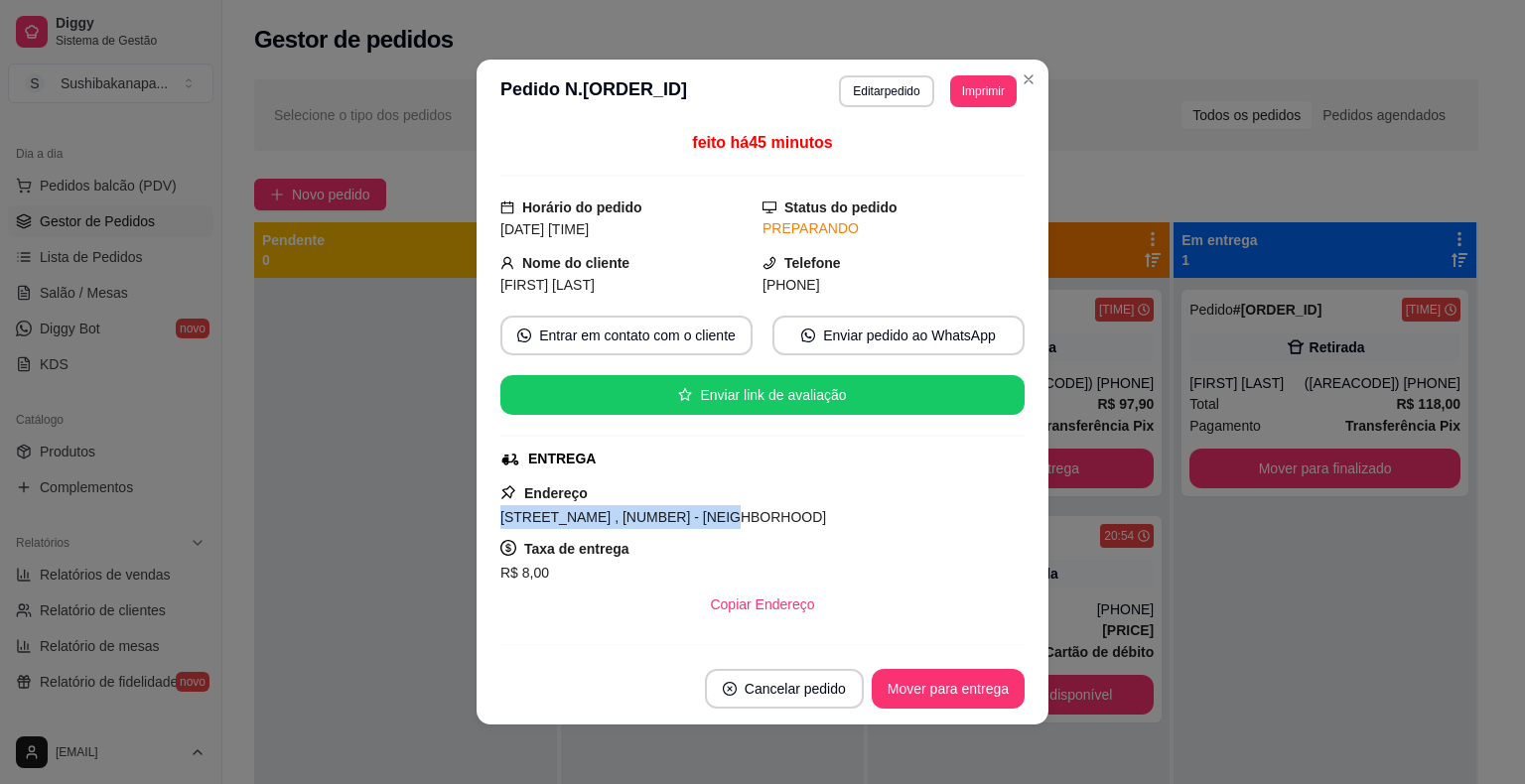 drag, startPoint x: 492, startPoint y: 514, endPoint x: 703, endPoint y: 522, distance: 211.1516 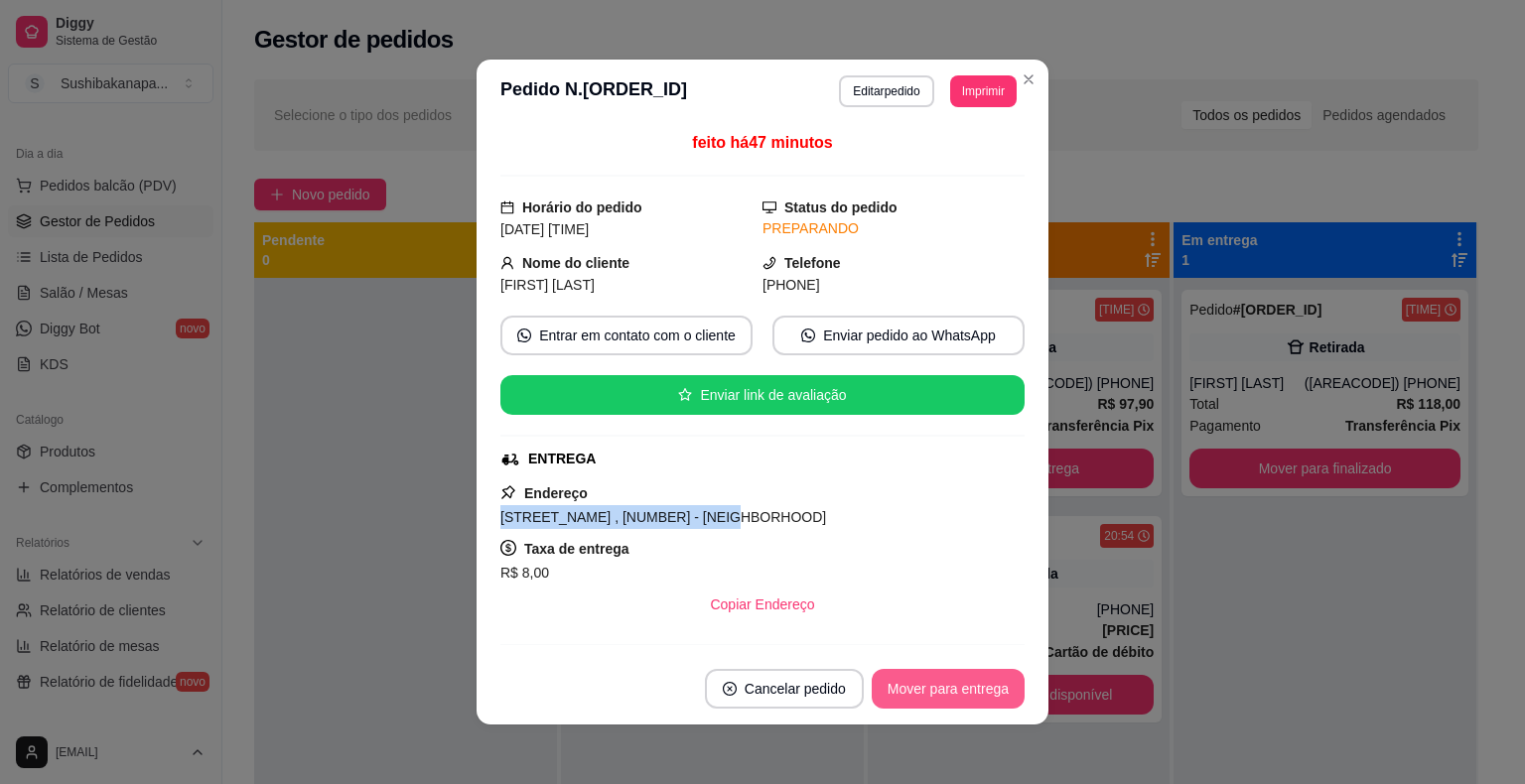 click on "Mover para entrega" at bounding box center (948, 689) 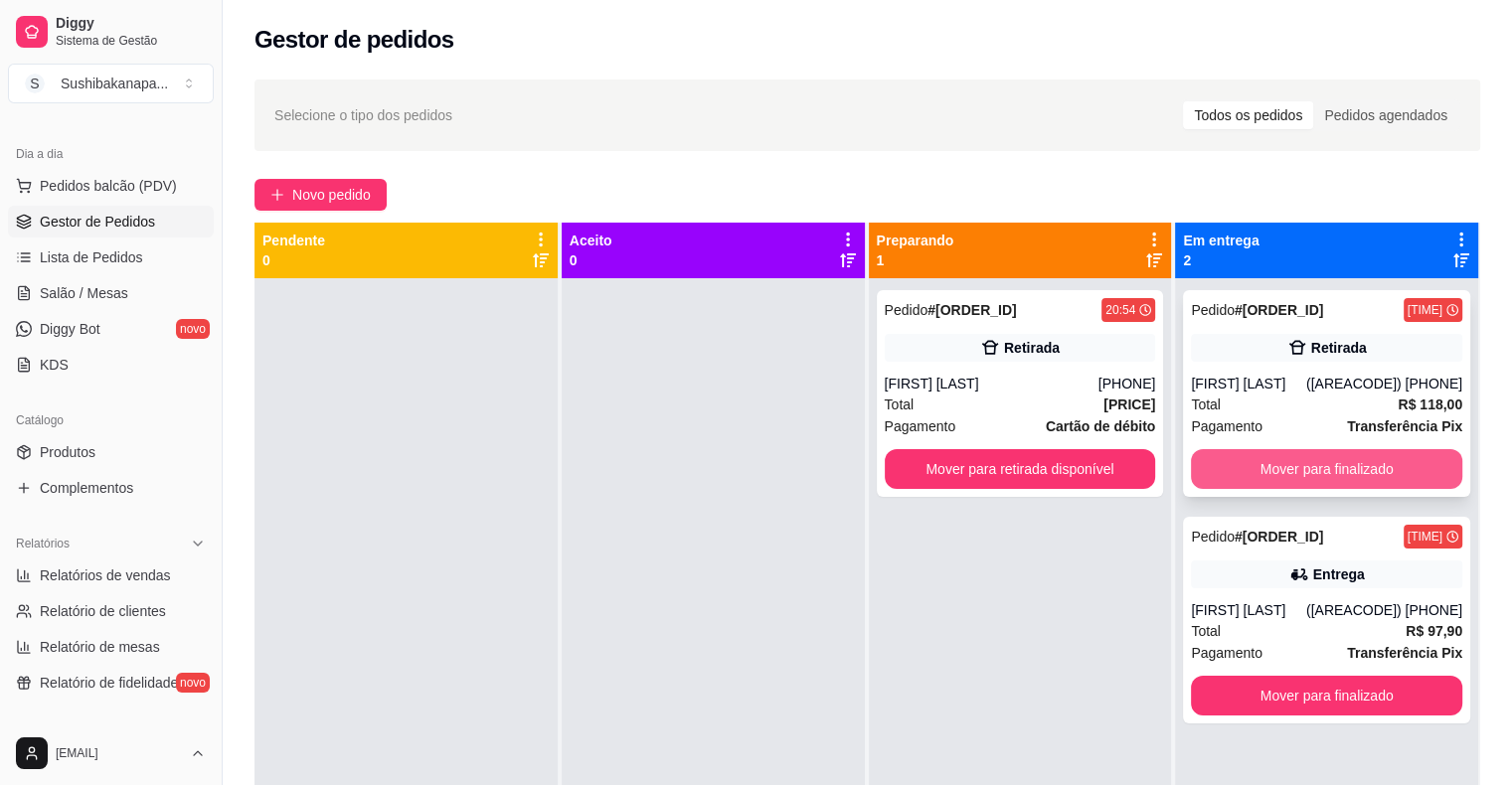 click on "Mover para finalizado" at bounding box center [1326, 469] 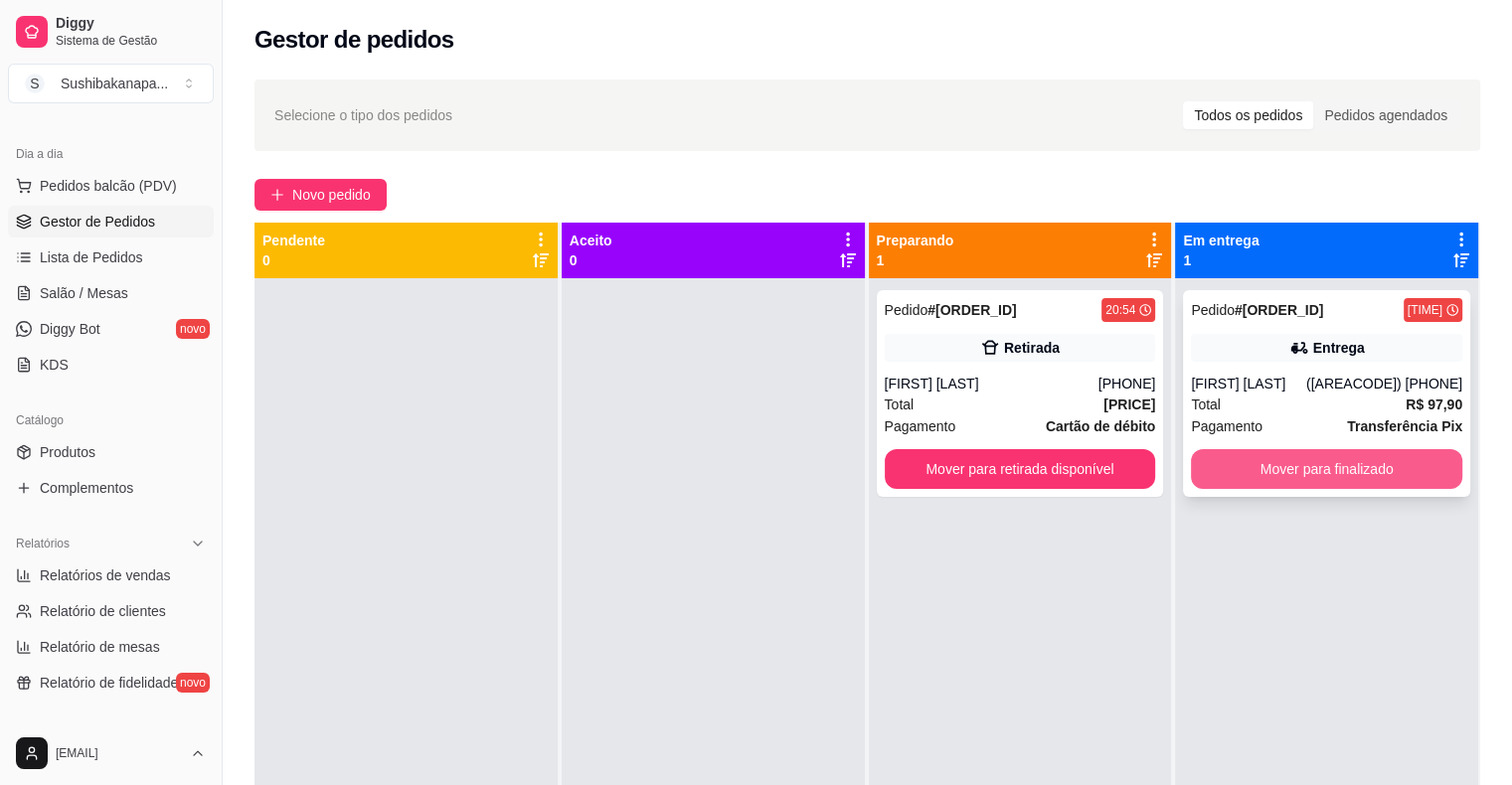 click on "Mover para finalizado" at bounding box center [1326, 469] 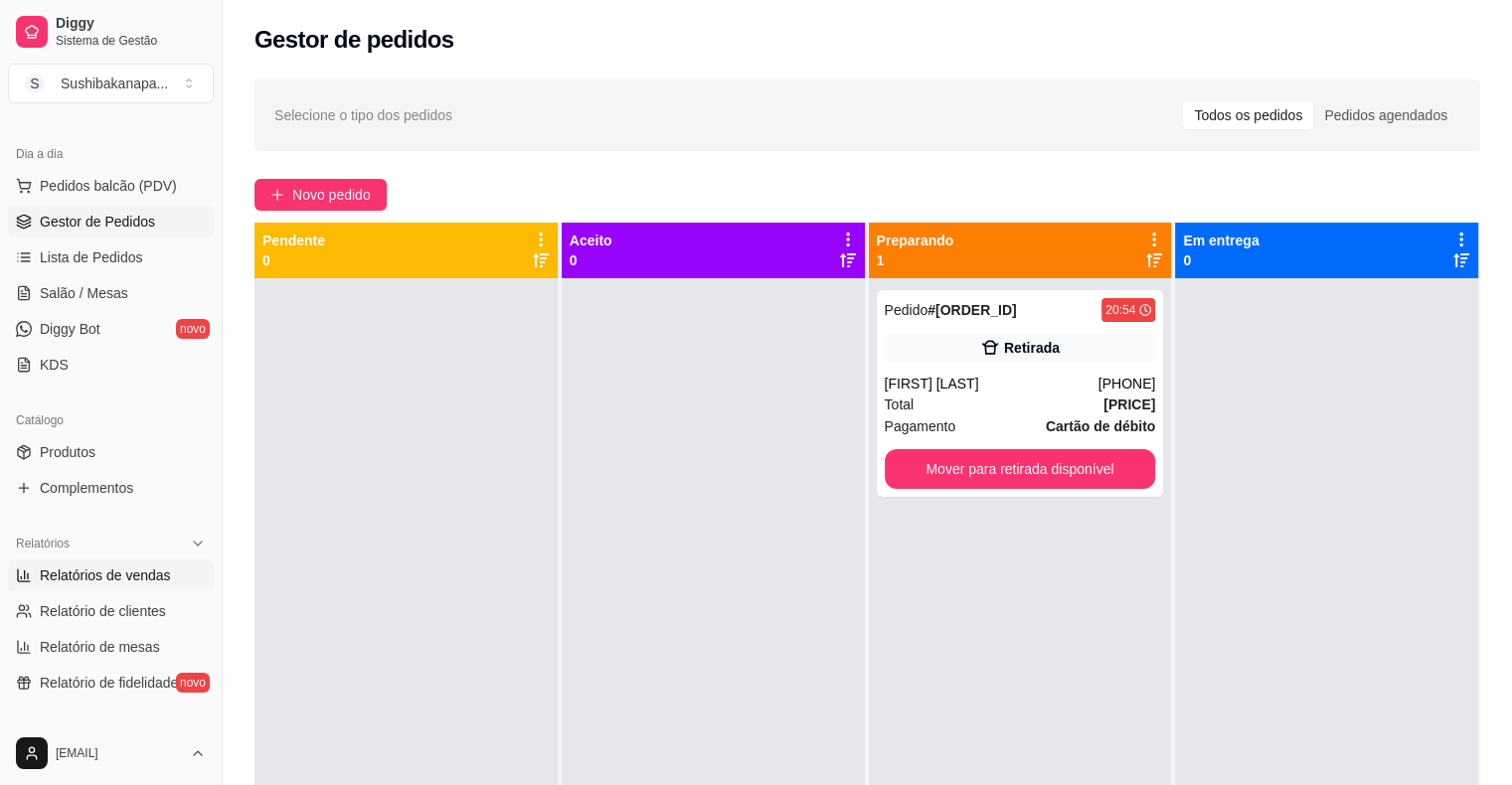 click on "Relatórios de vendas" at bounding box center [105, 575] 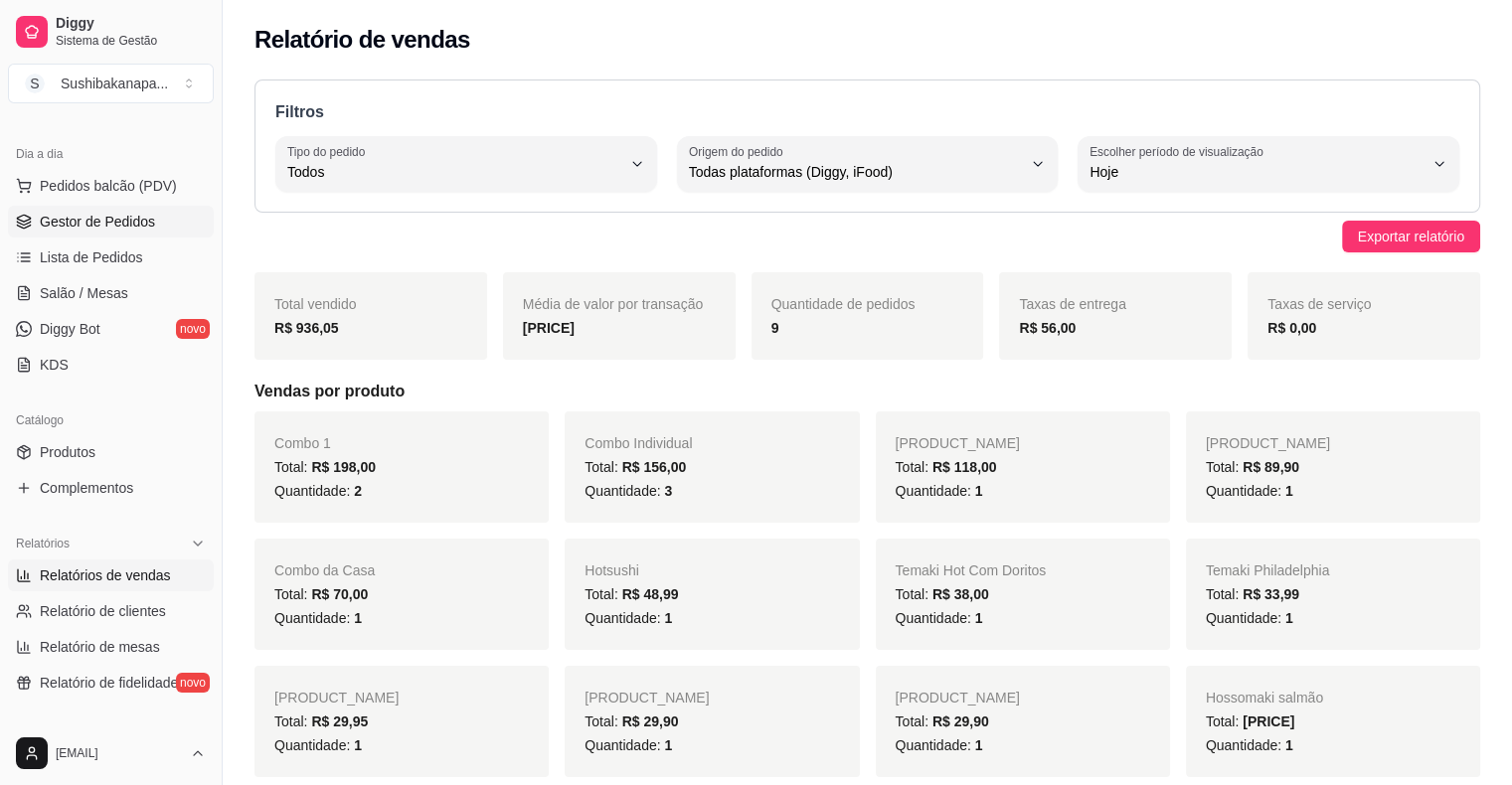 click on "Gestor de Pedidos" at bounding box center (97, 222) 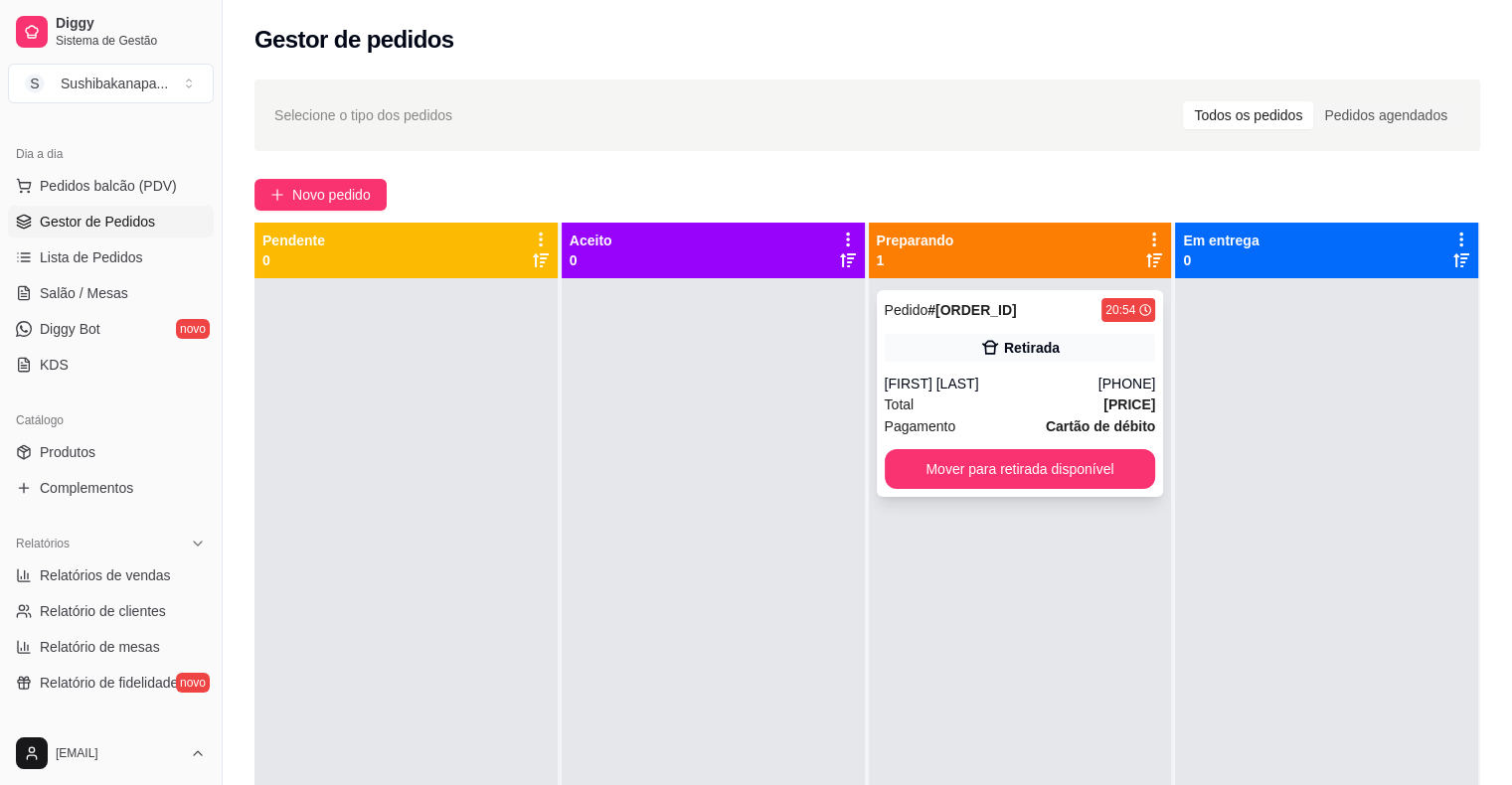 click on "Pagamento Cartão de débito" at bounding box center (1020, 426) 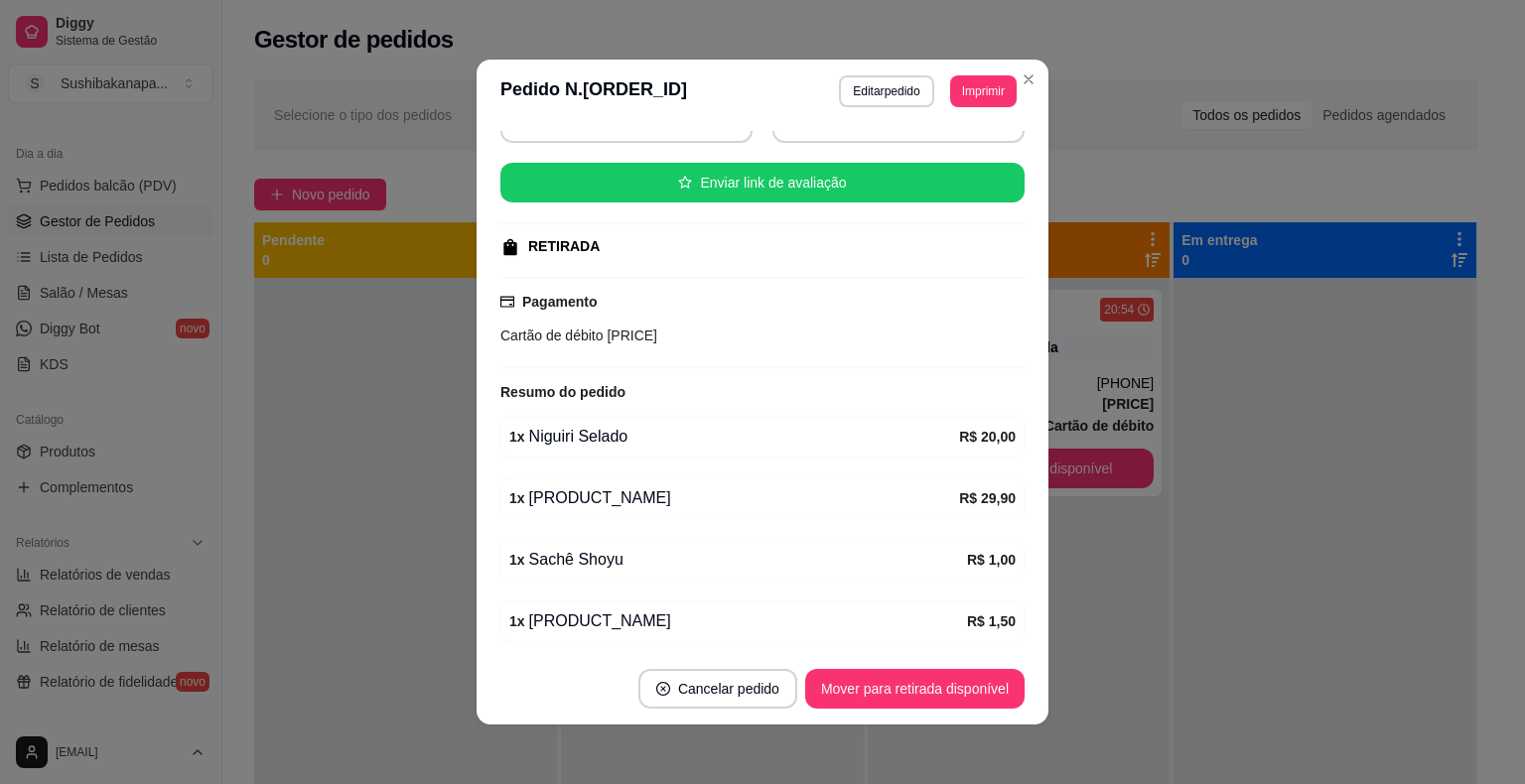 scroll, scrollTop: 282, scrollLeft: 0, axis: vertical 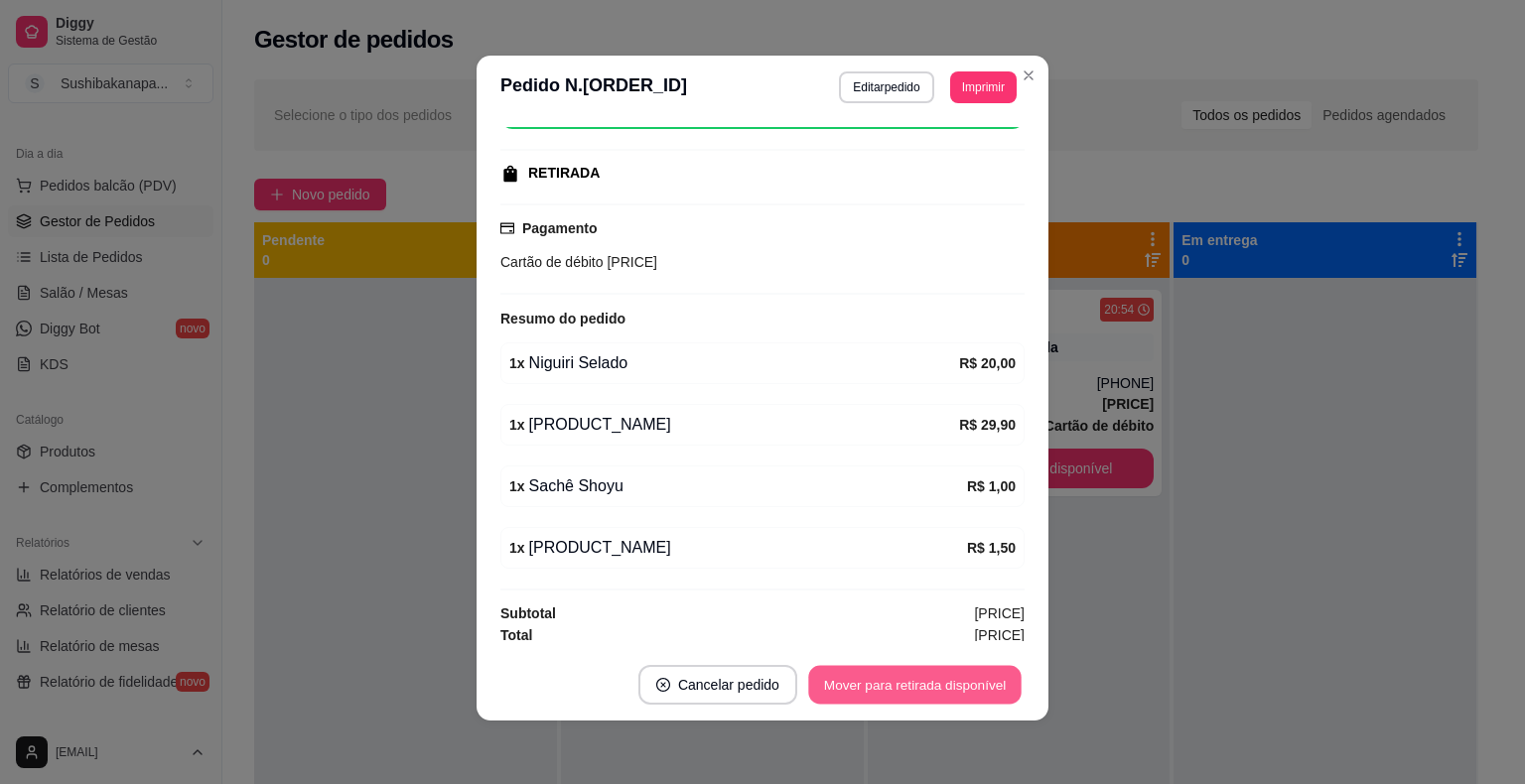 click on "Cancelar pedido Mover para retirada disponível" at bounding box center [762, 685] 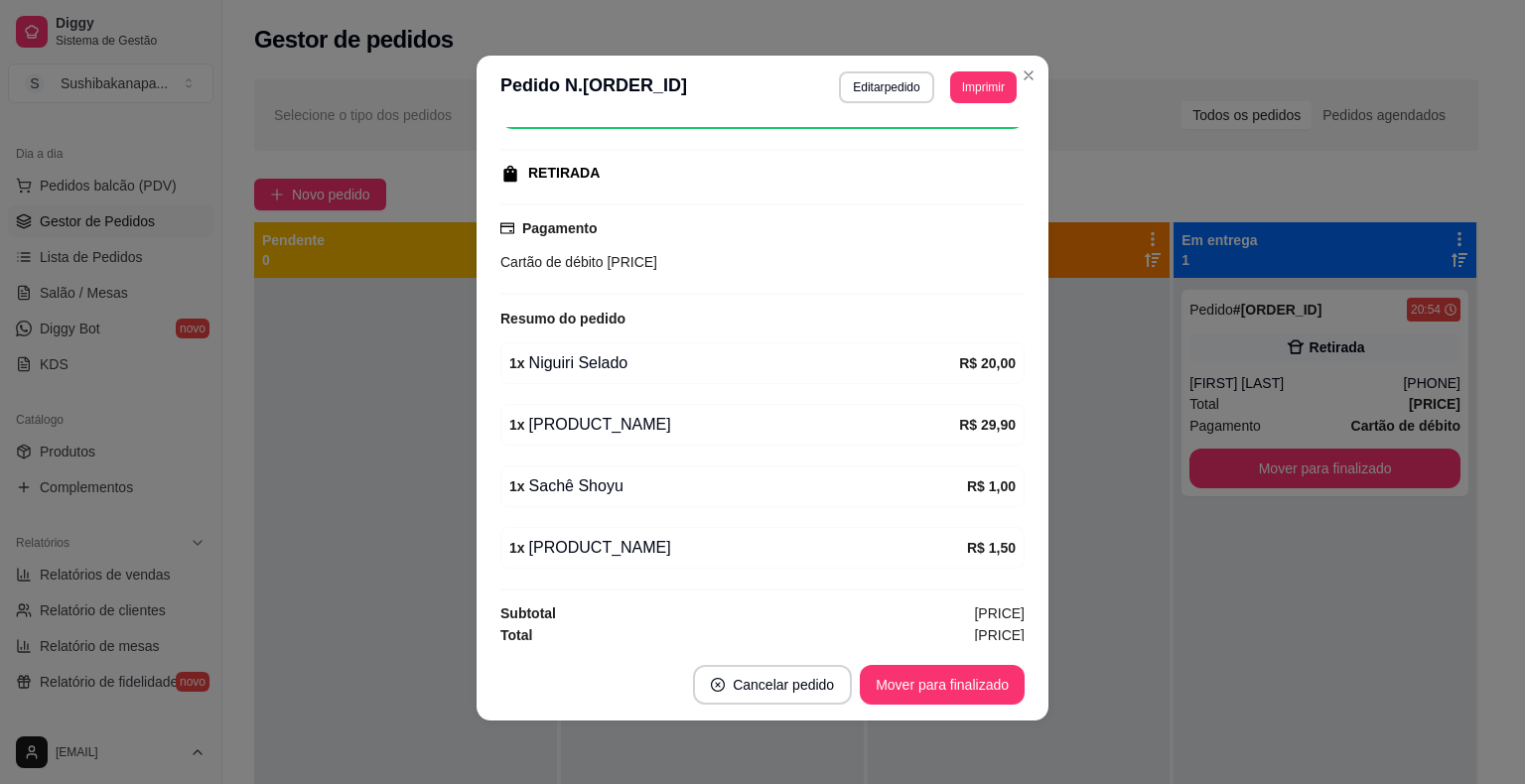 scroll, scrollTop: 0, scrollLeft: 0, axis: both 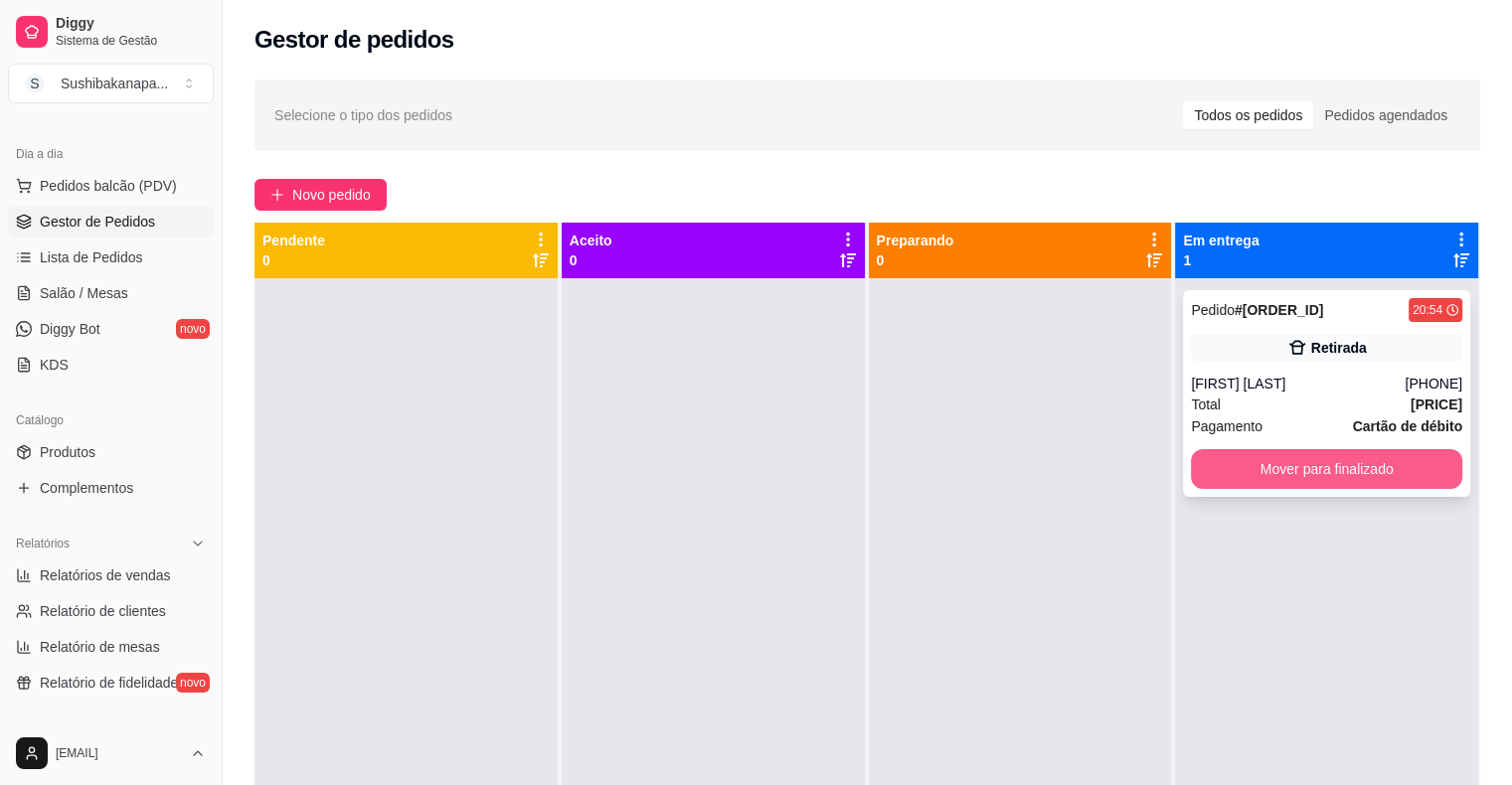 click on "Mover para finalizado" at bounding box center [1326, 469] 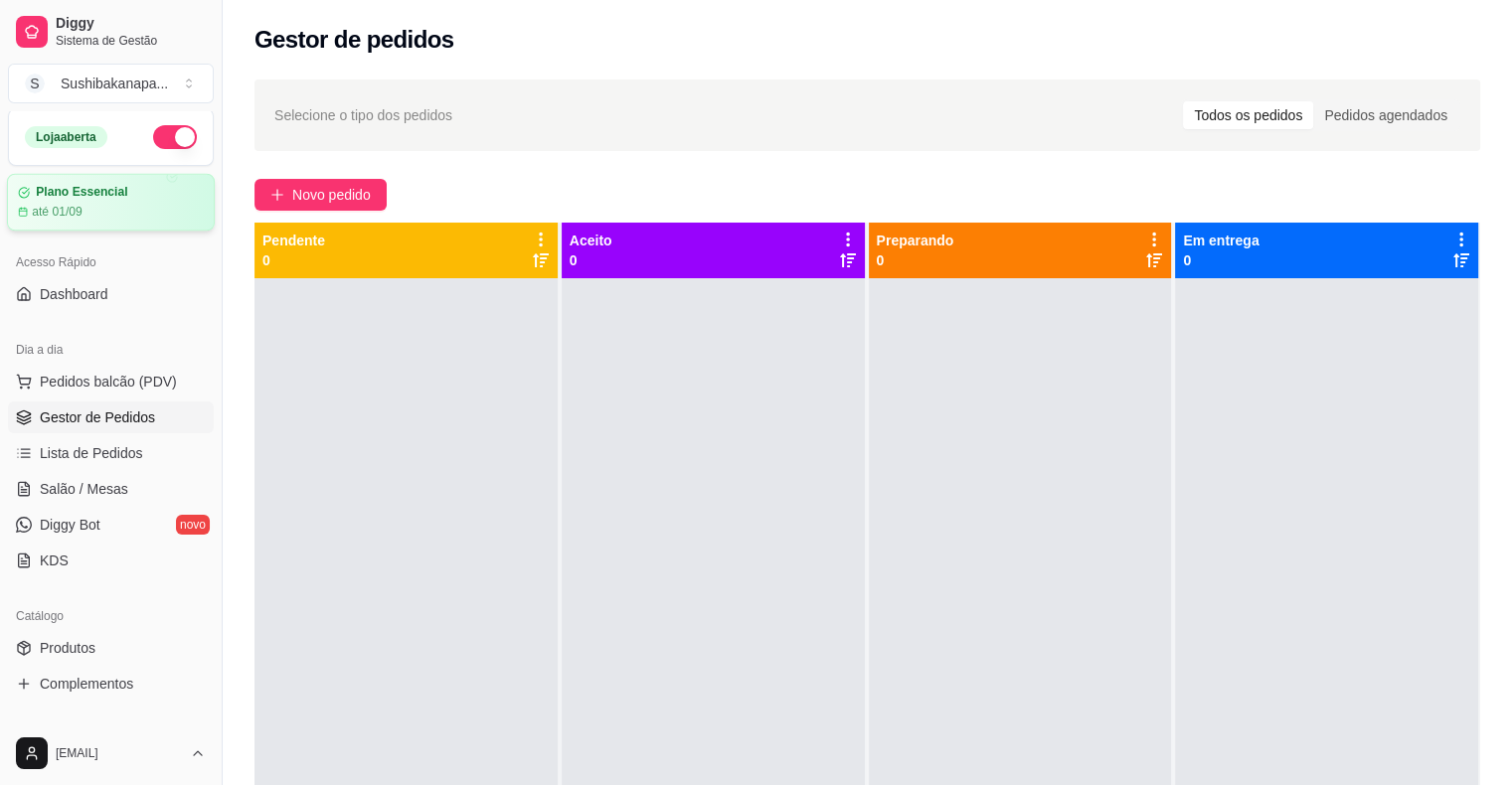 scroll, scrollTop: 0, scrollLeft: 0, axis: both 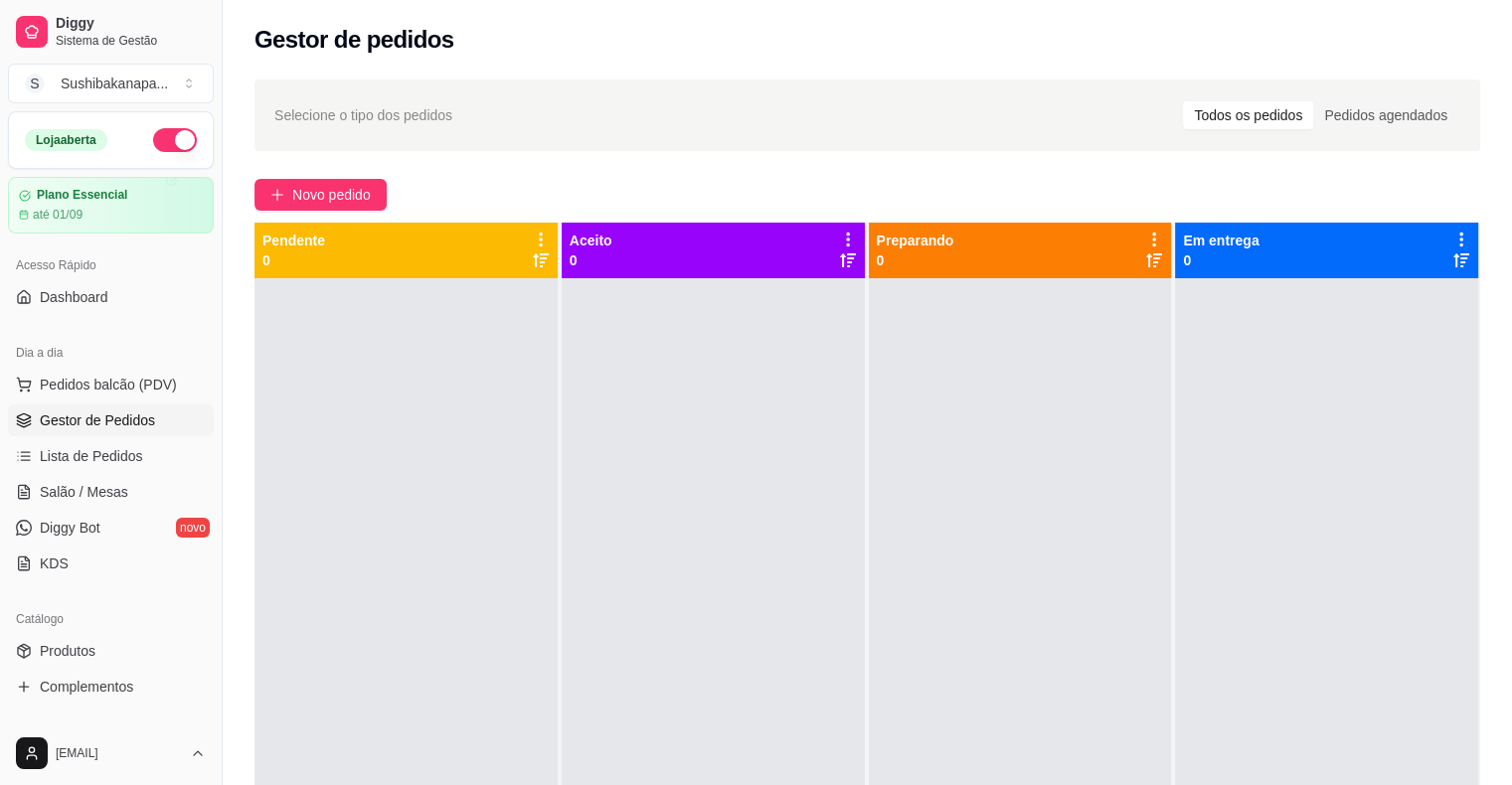 click at bounding box center (175, 140) 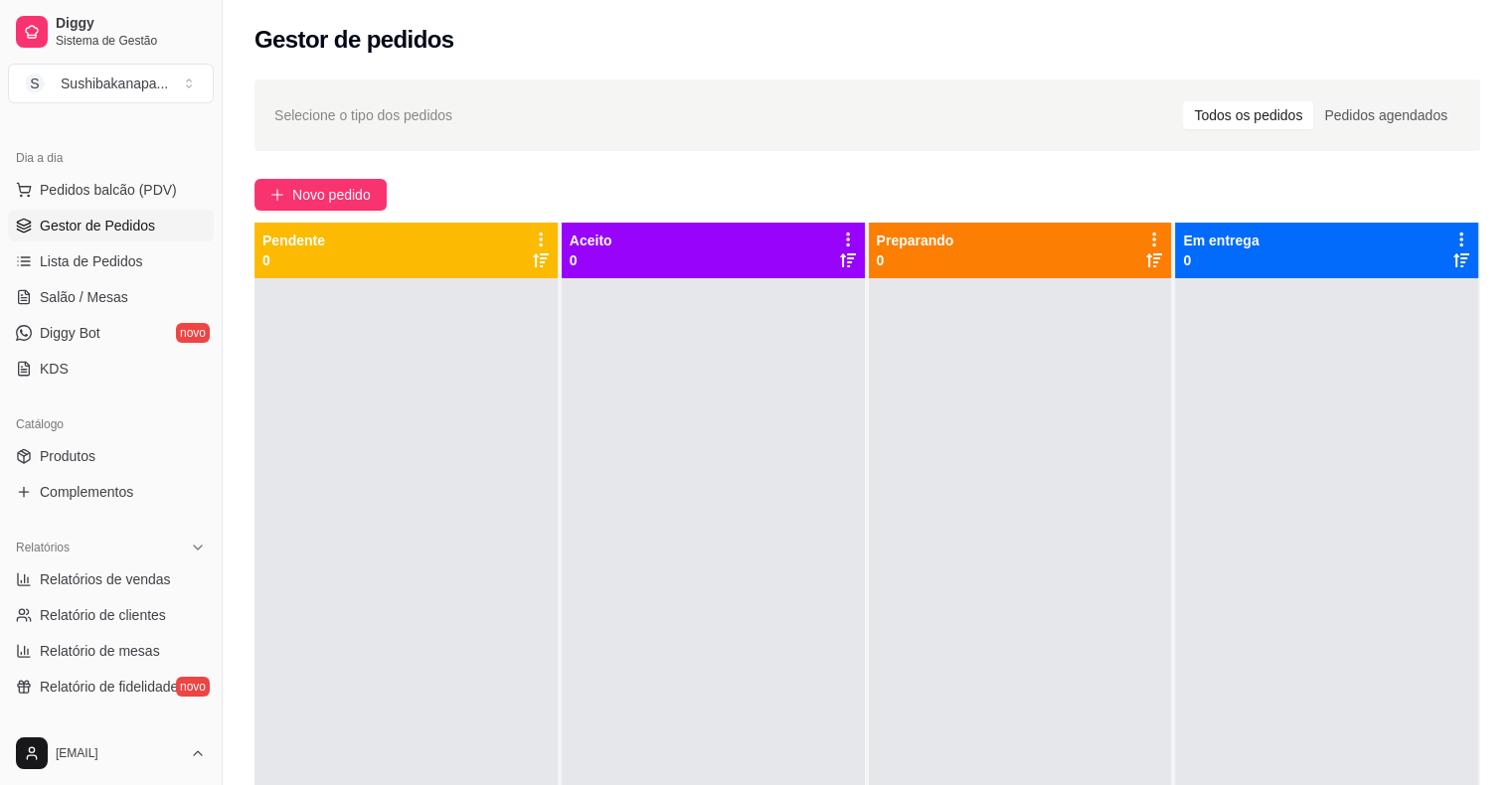 scroll, scrollTop: 199, scrollLeft: 0, axis: vertical 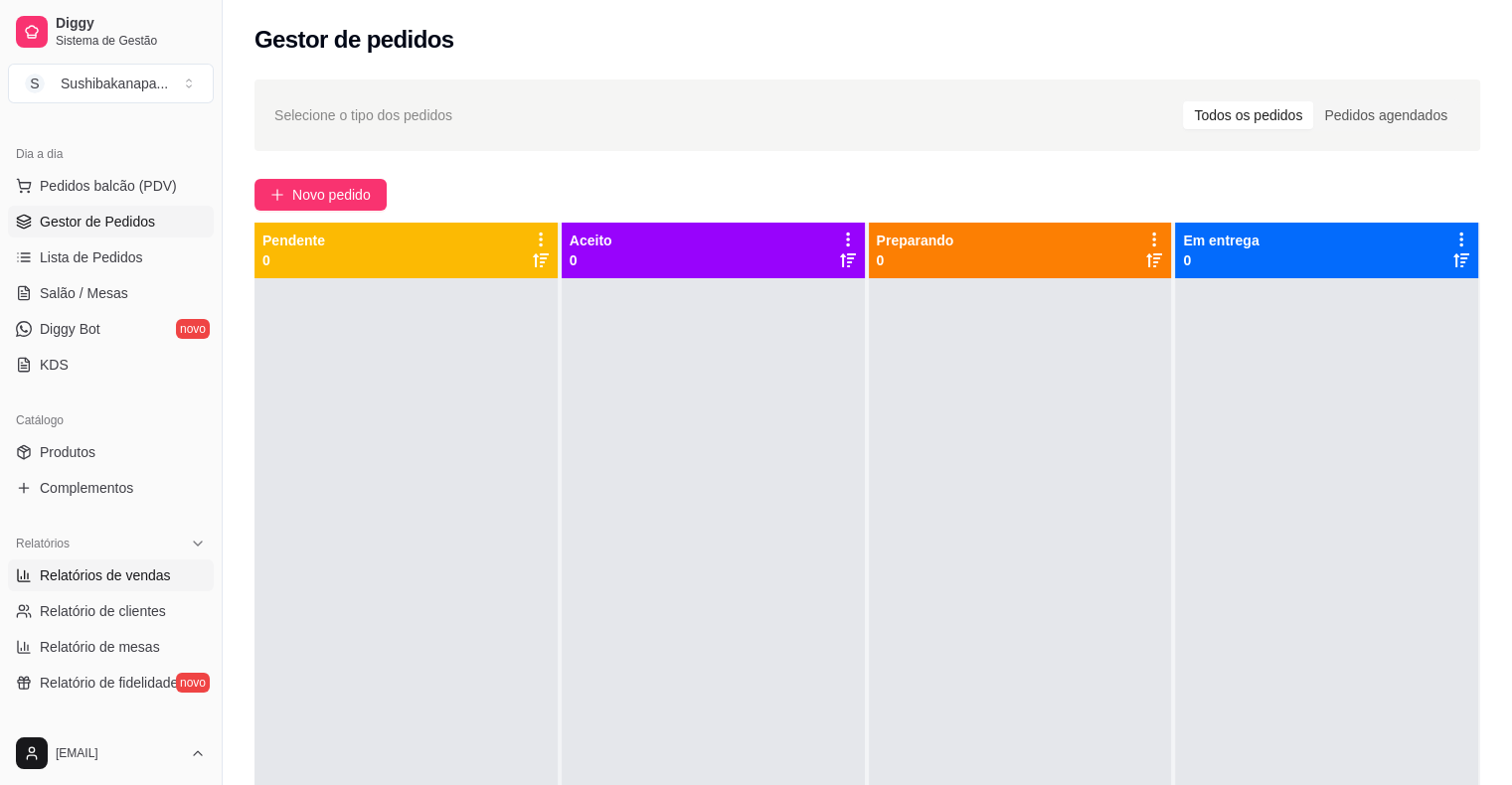 click on "Relatórios de vendas" at bounding box center [105, 575] 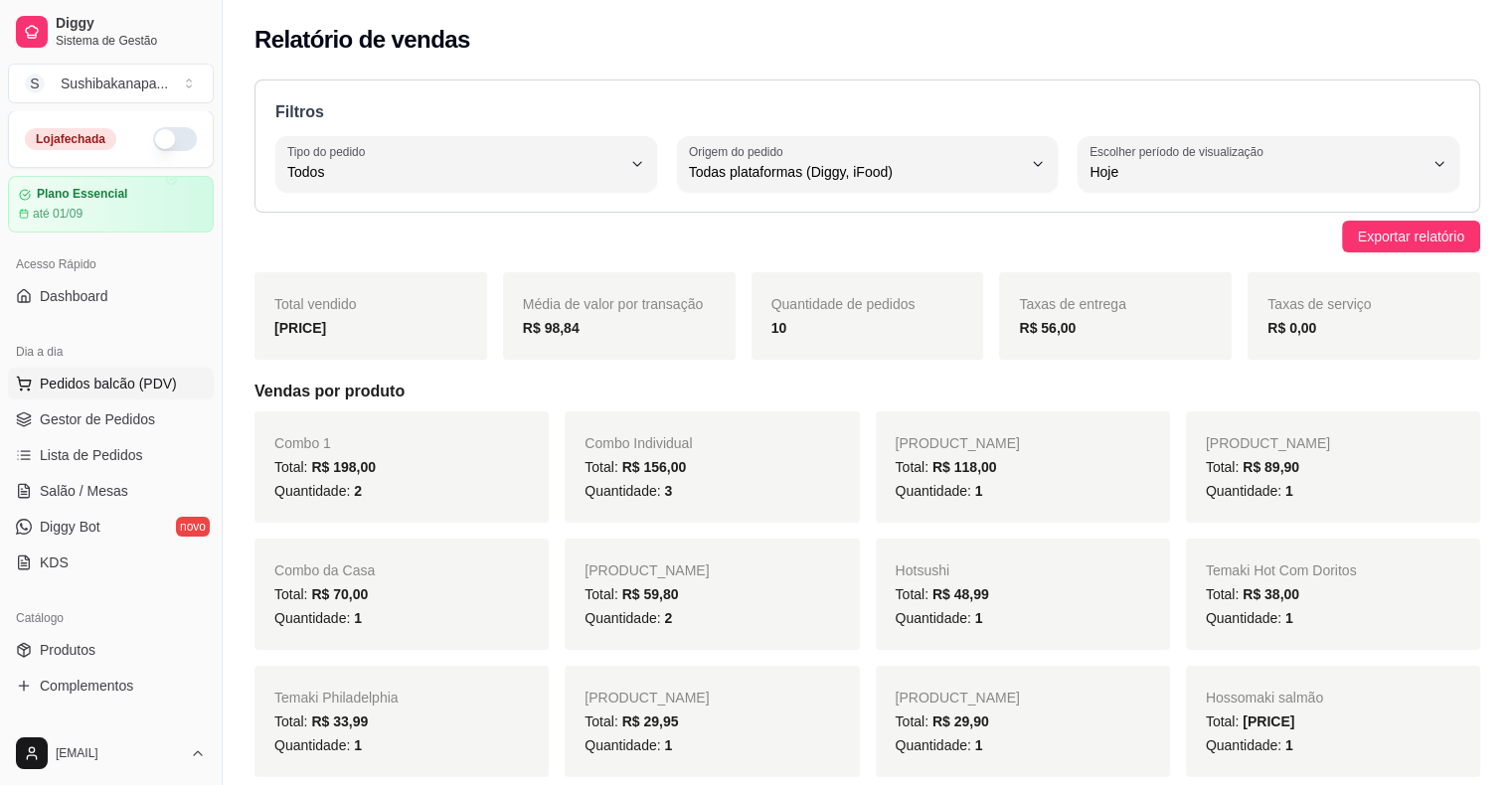scroll, scrollTop: 0, scrollLeft: 0, axis: both 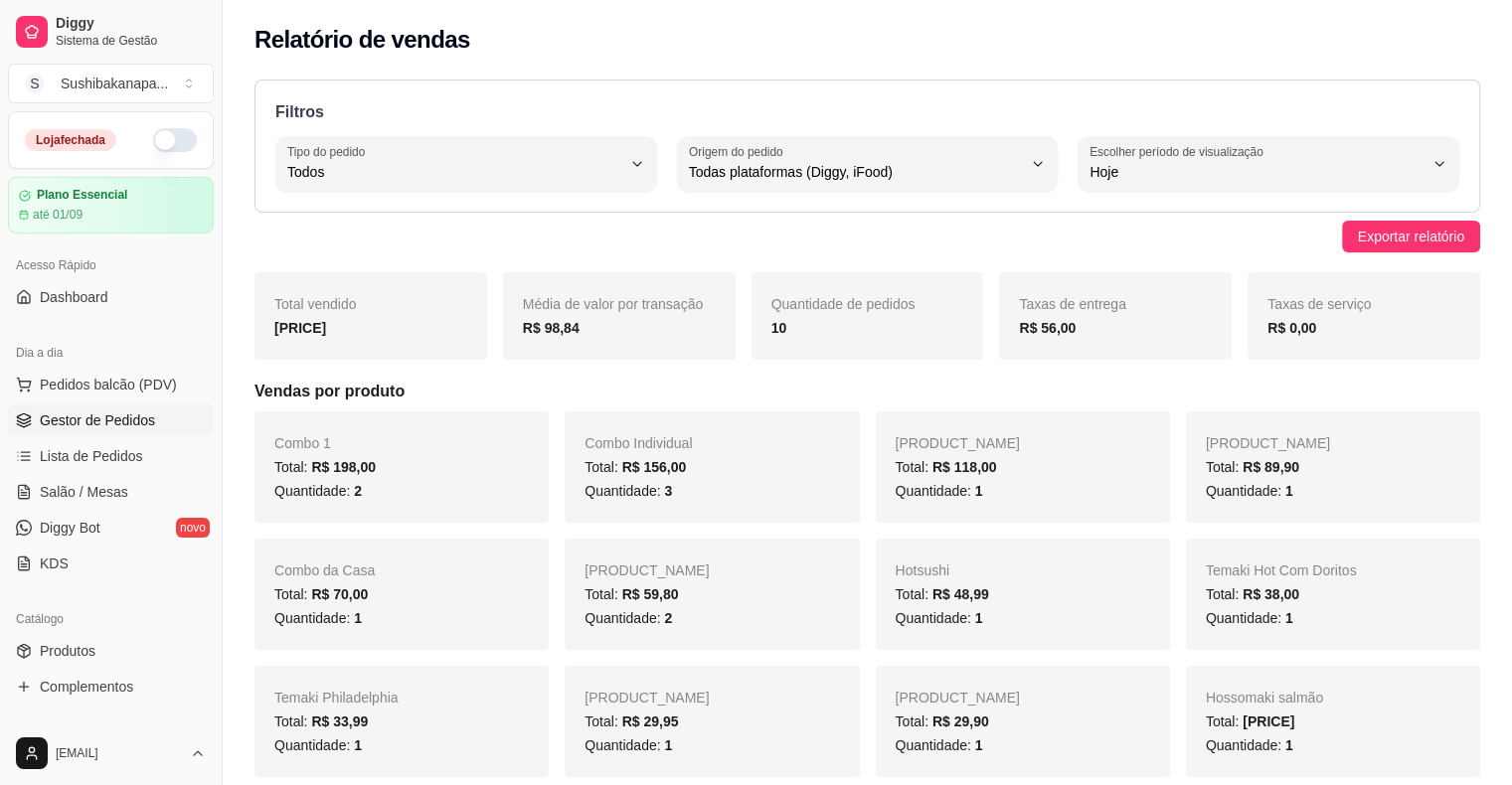 click on "Gestor de Pedidos" at bounding box center [97, 420] 